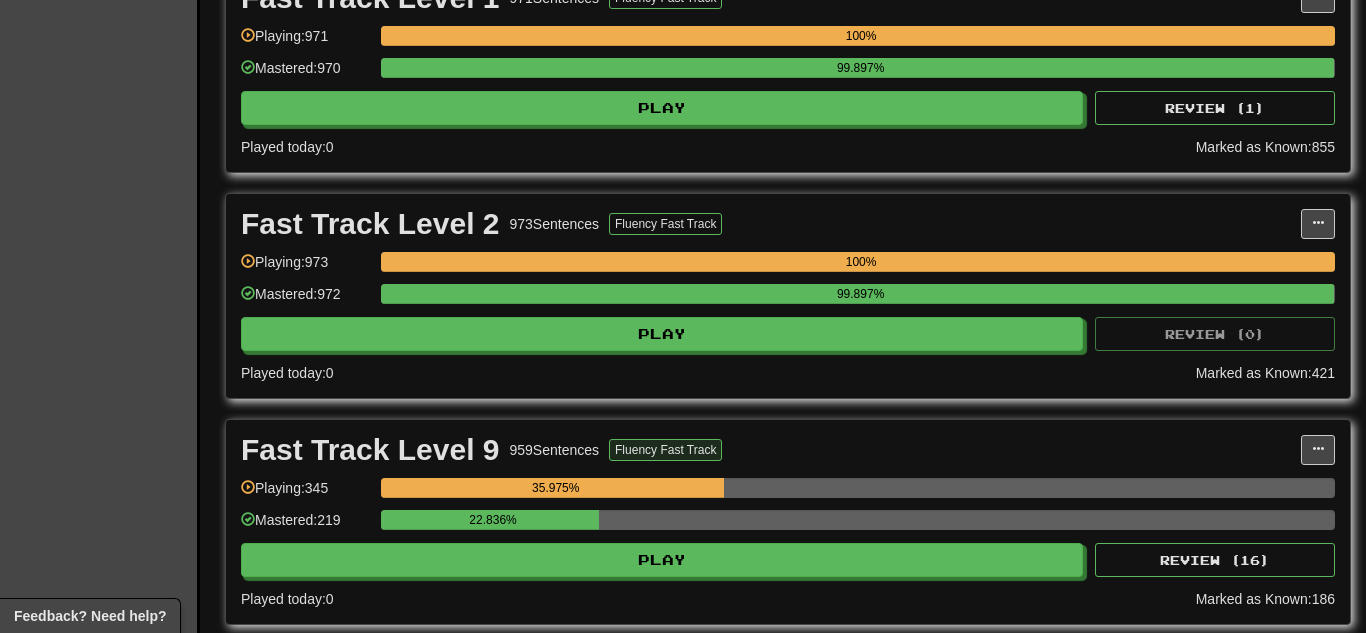 scroll, scrollTop: 520, scrollLeft: 0, axis: vertical 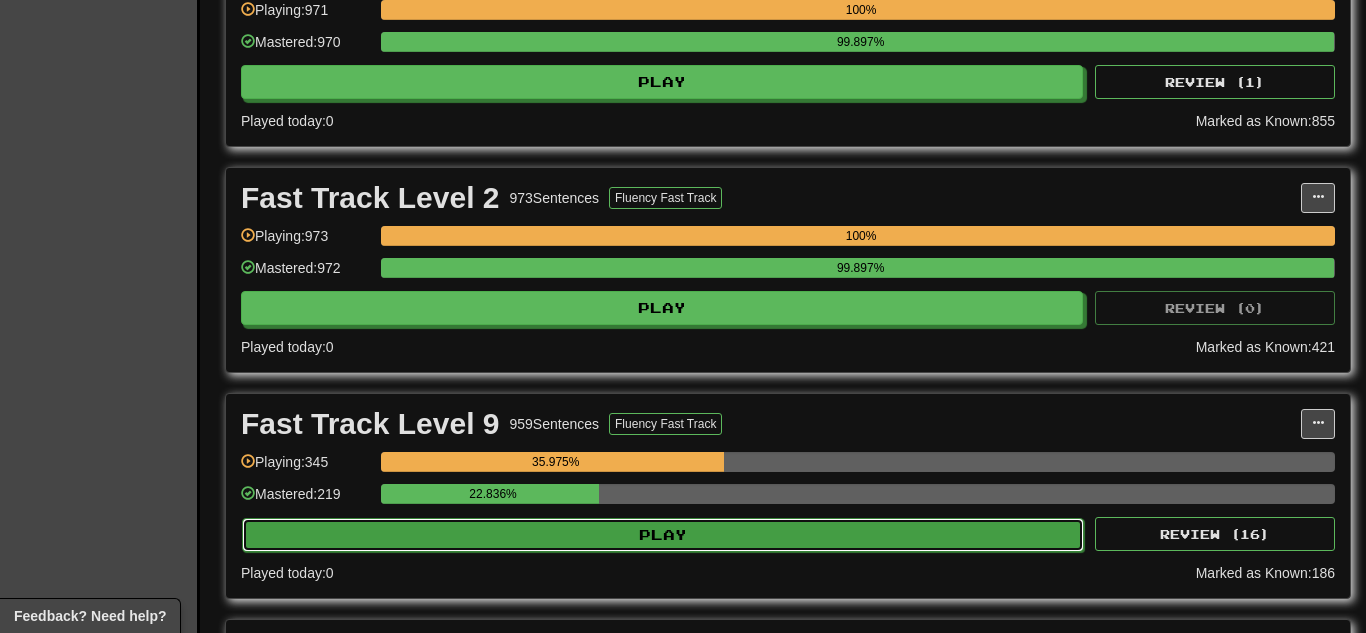 click on "Play" at bounding box center [663, 535] 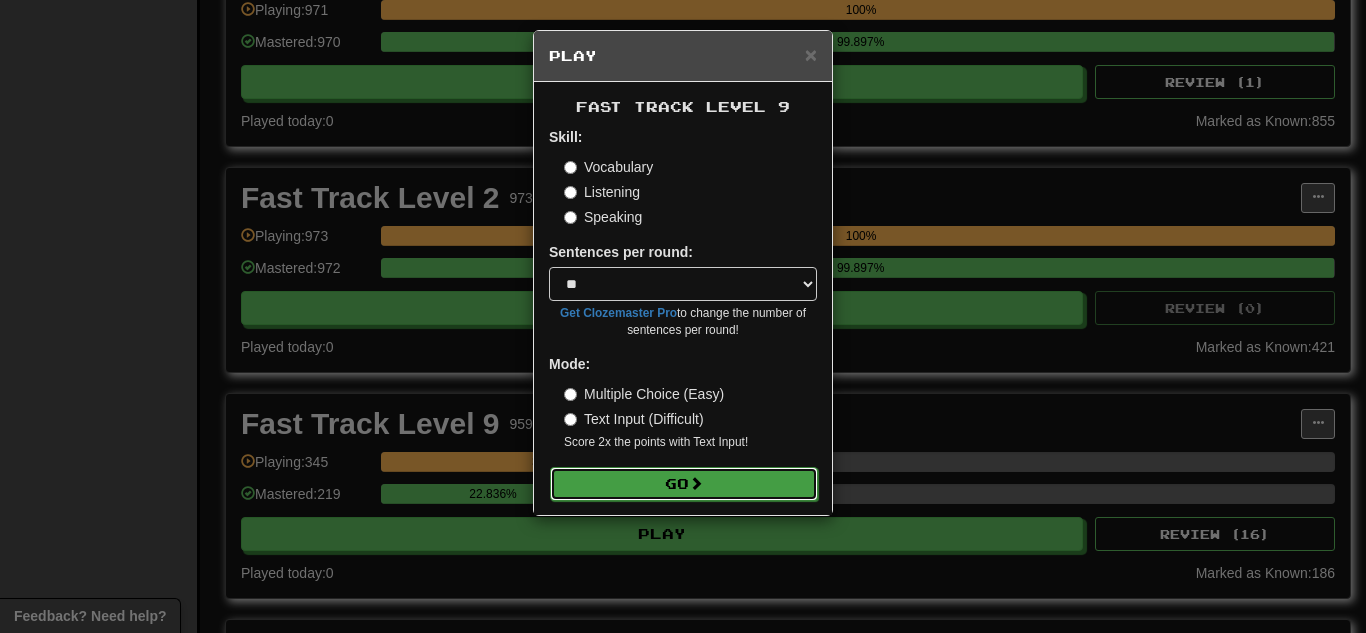 click on "Go" at bounding box center (684, 484) 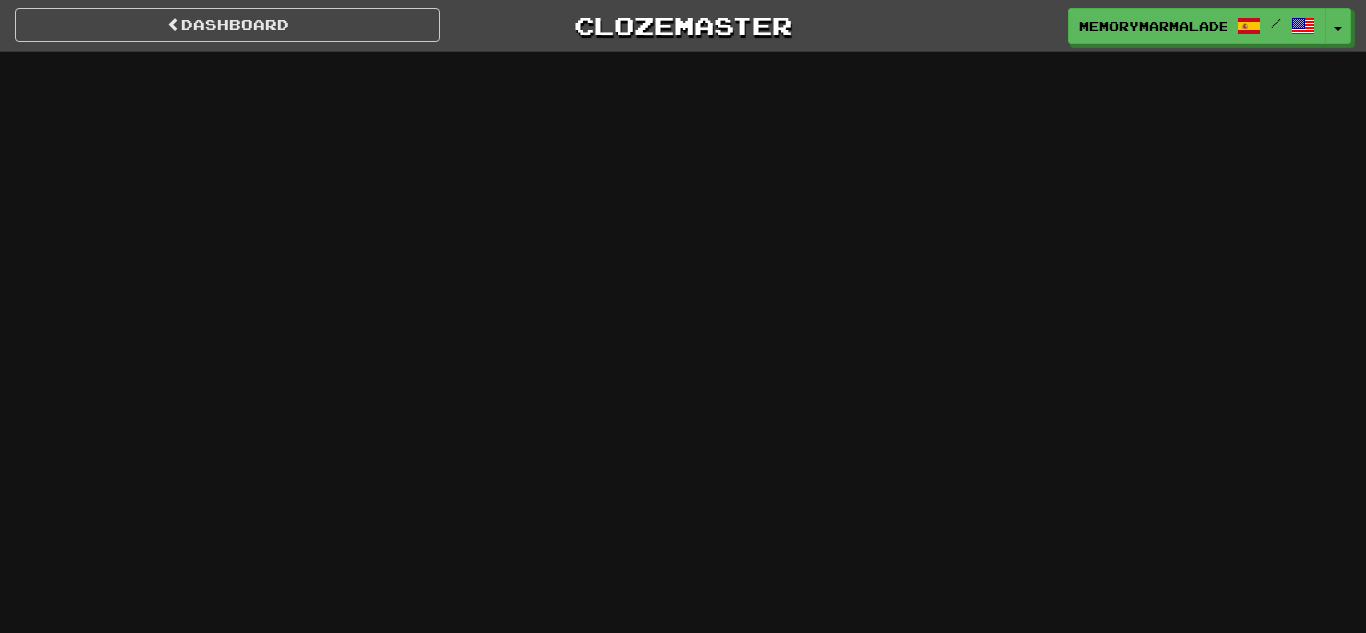 scroll, scrollTop: 0, scrollLeft: 0, axis: both 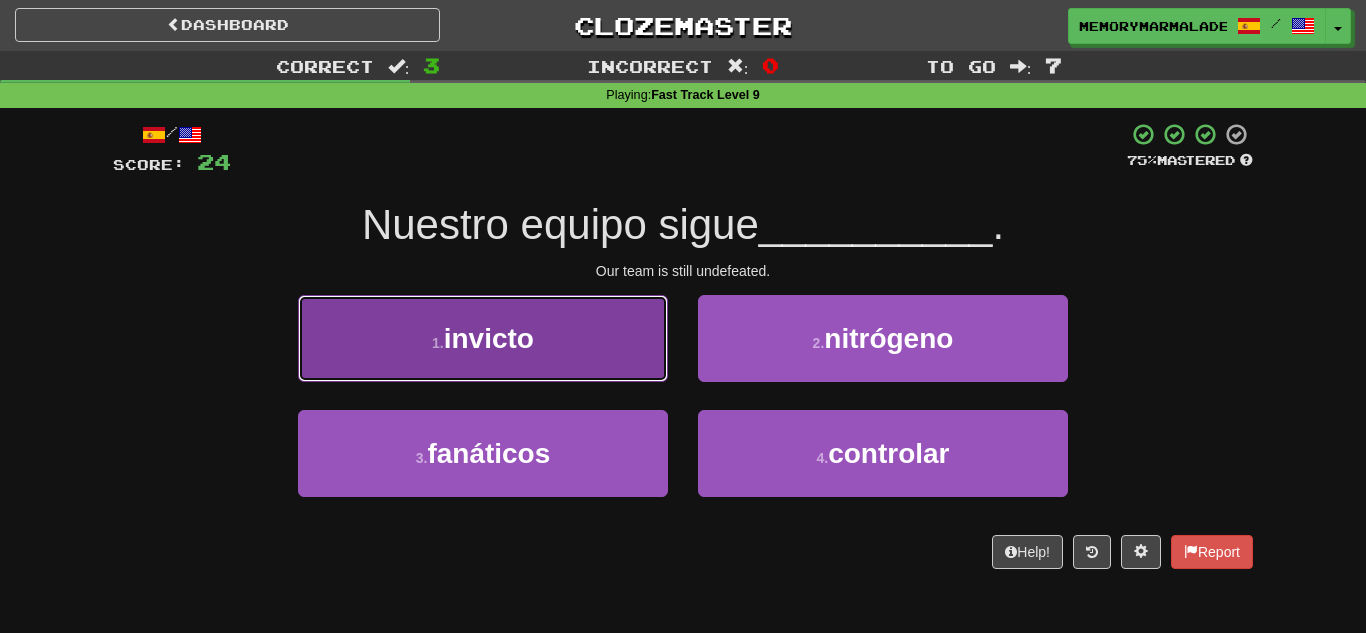click on "1 .  invicto" at bounding box center (483, 338) 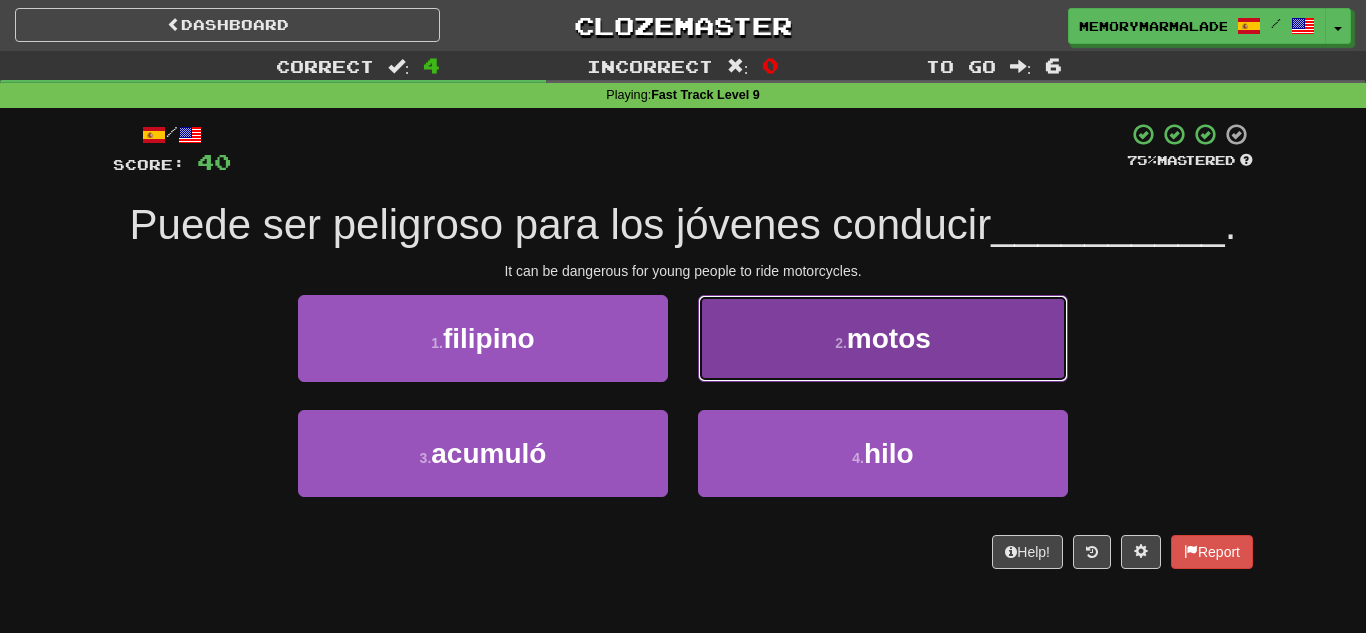 click on "2 .  motos" at bounding box center [883, 338] 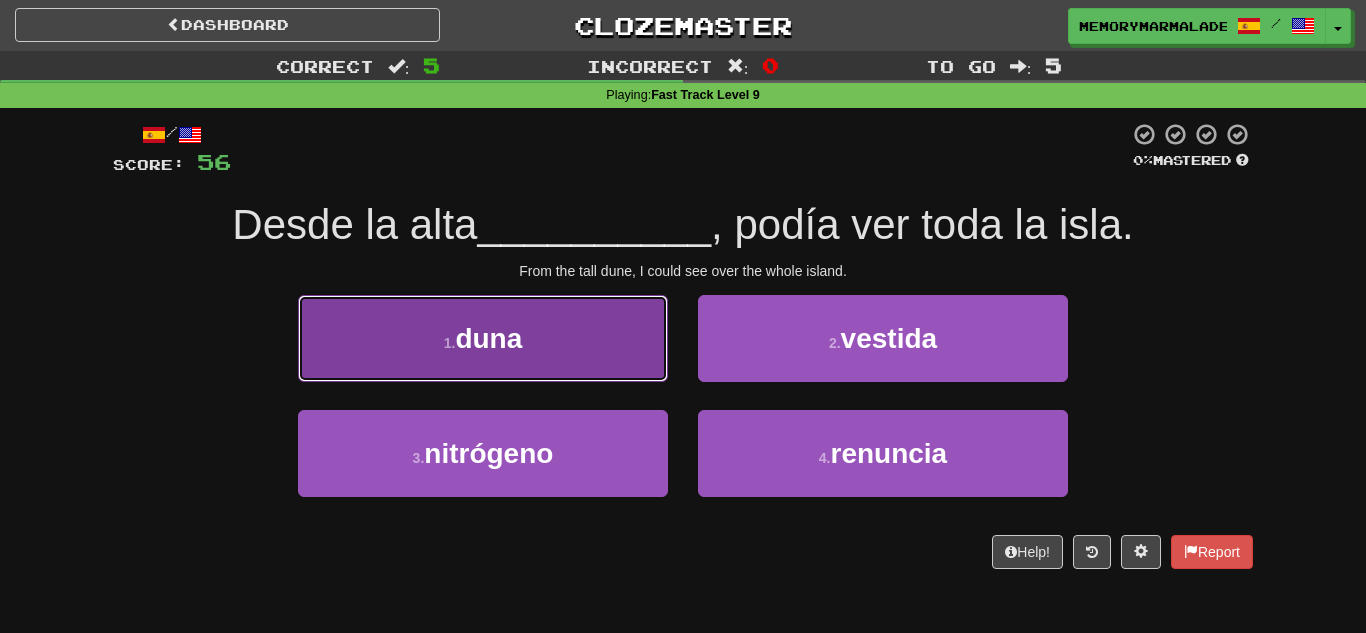 click on "1 .  duna" at bounding box center [483, 338] 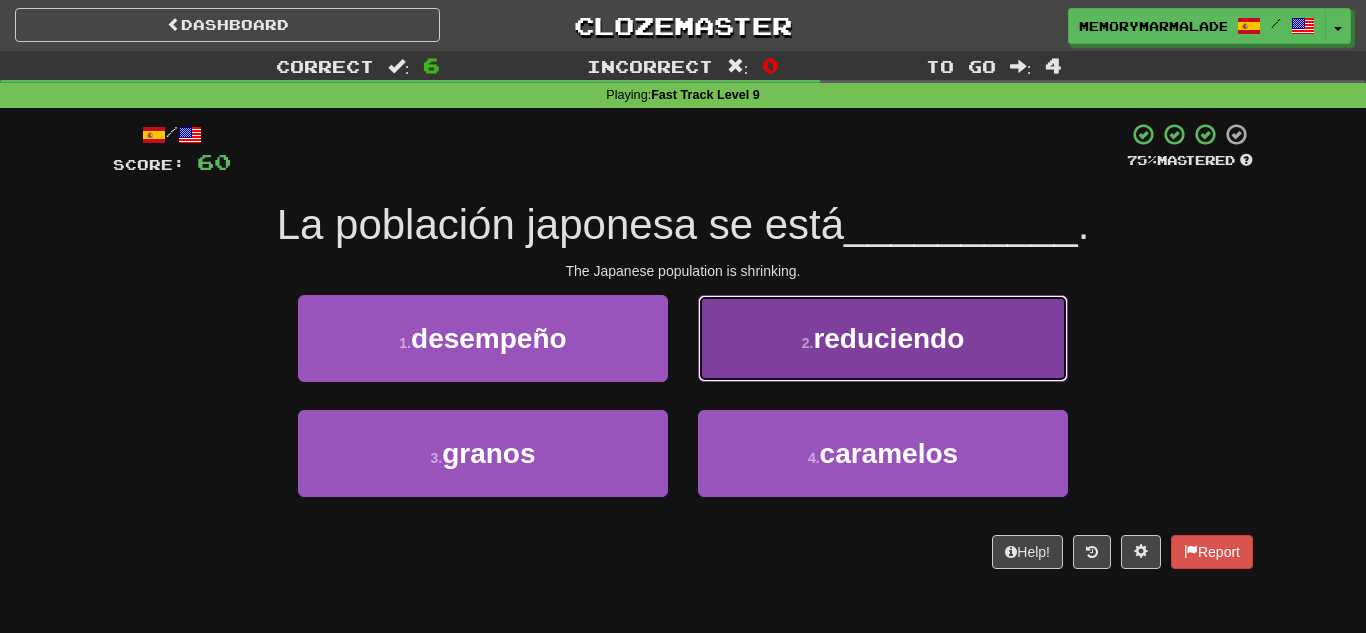 click on "2 .  reduciendo" at bounding box center [883, 338] 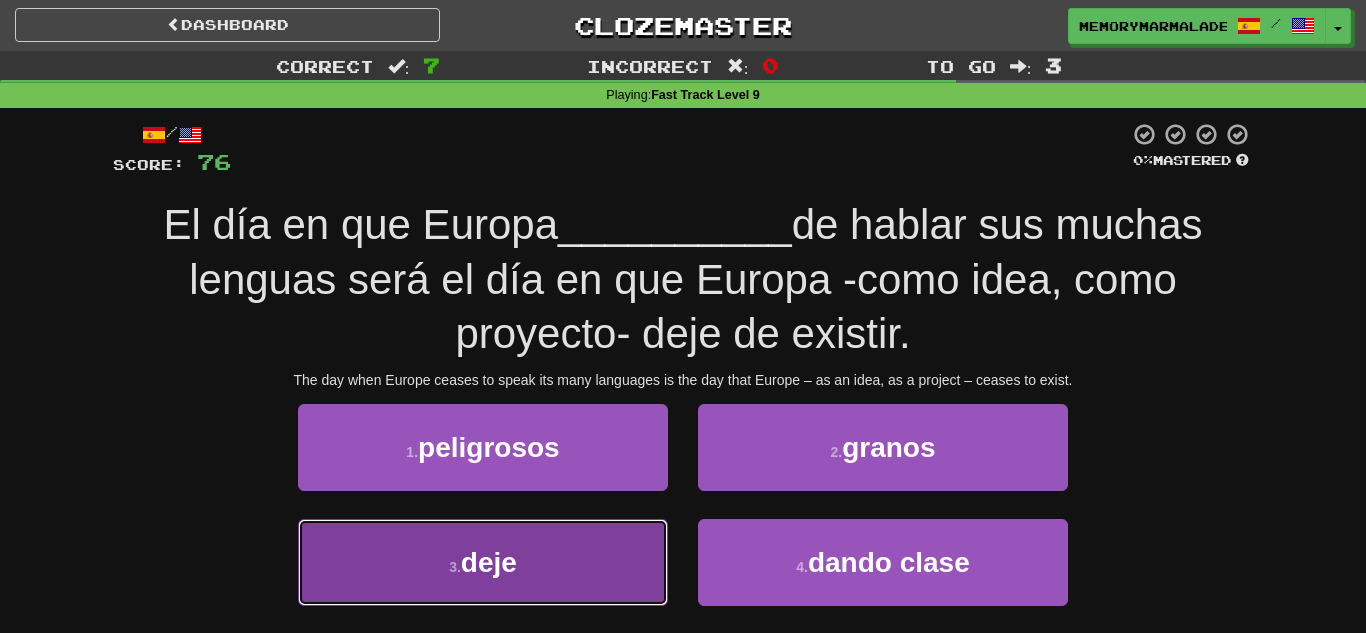 click on "3 .  deje" at bounding box center [483, 562] 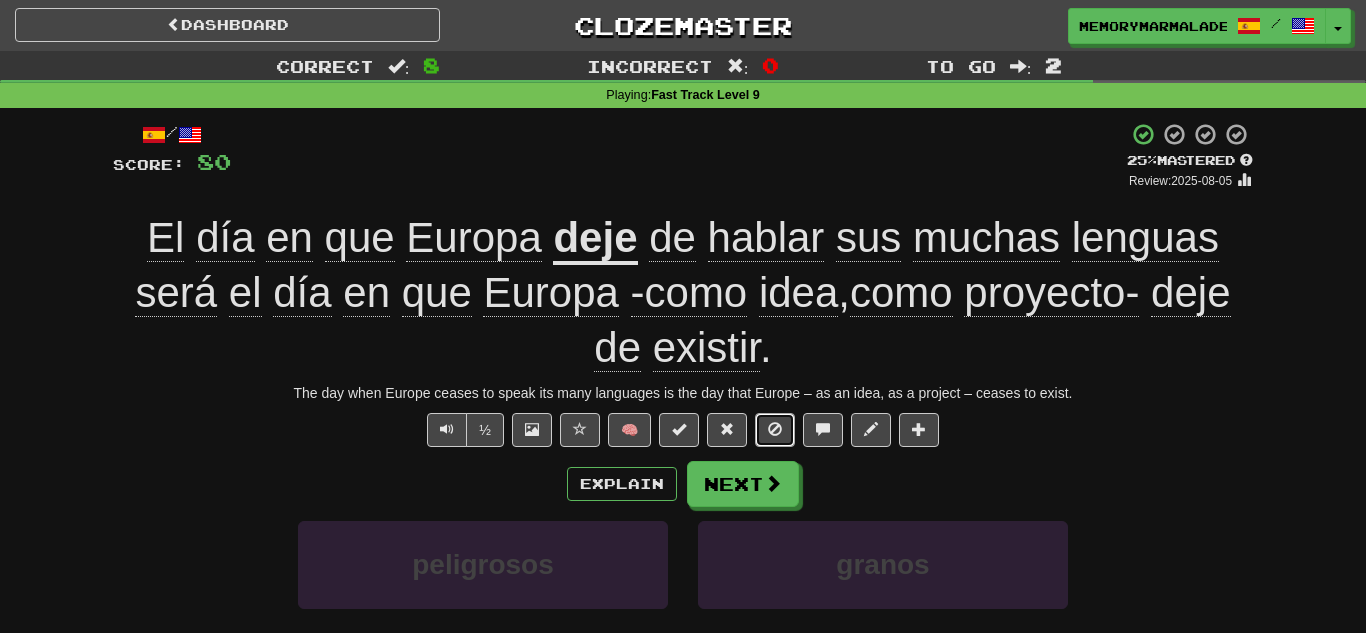 click at bounding box center [775, 430] 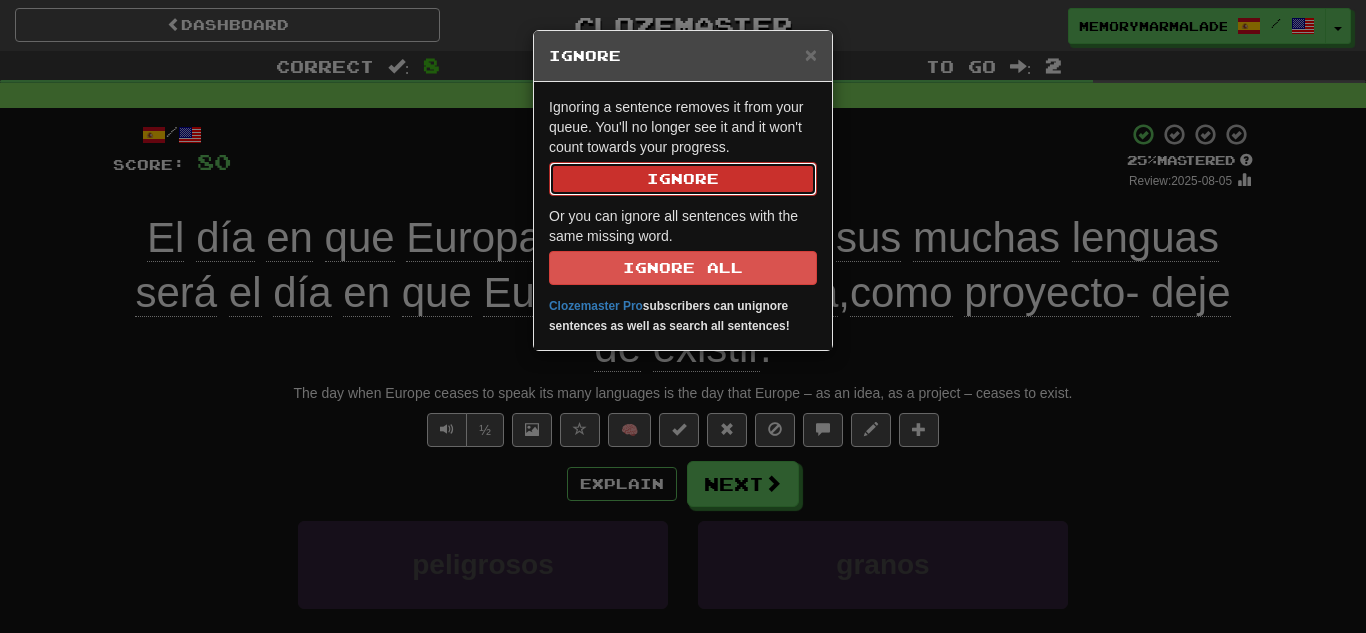 click on "Ignore" at bounding box center [683, 179] 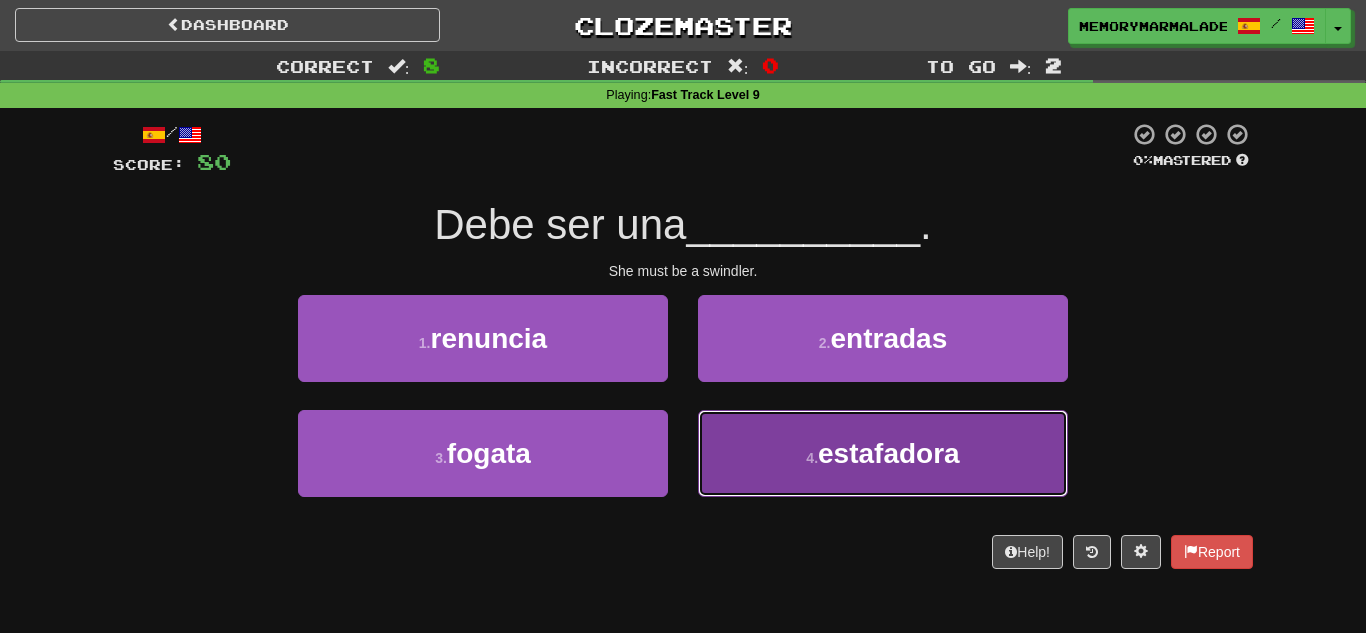 click on "4 .  estafadora" at bounding box center [883, 453] 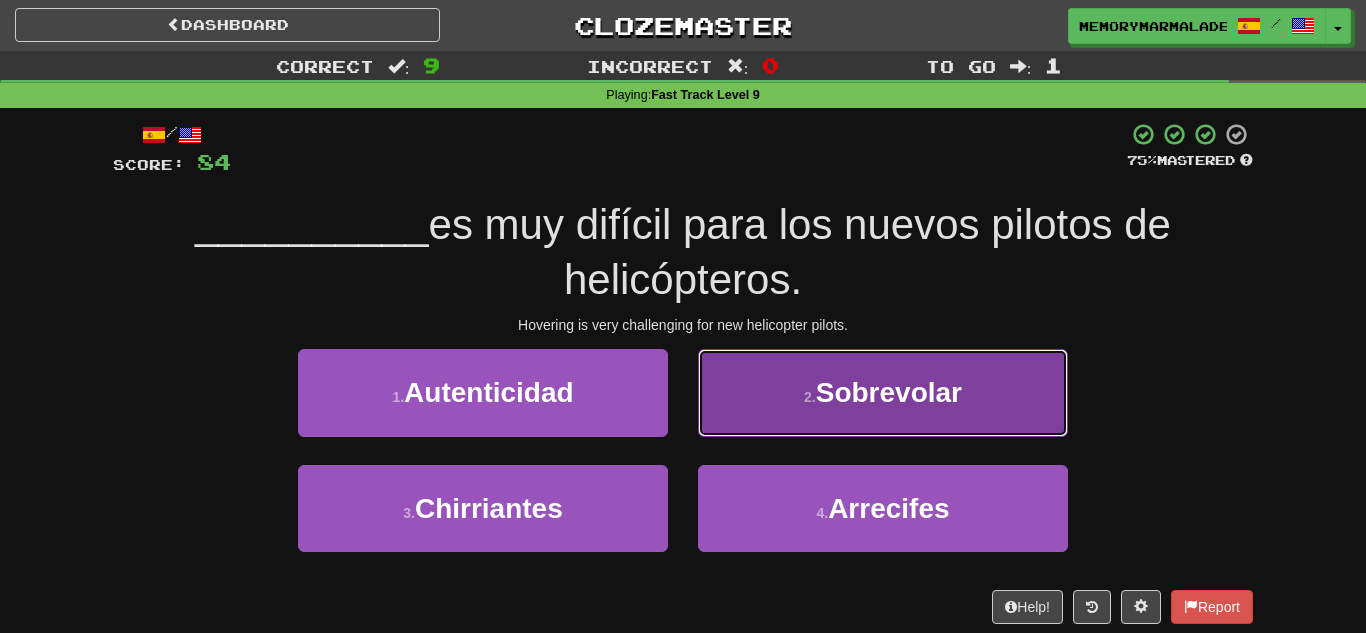click on "Sobrevolar" at bounding box center (889, 392) 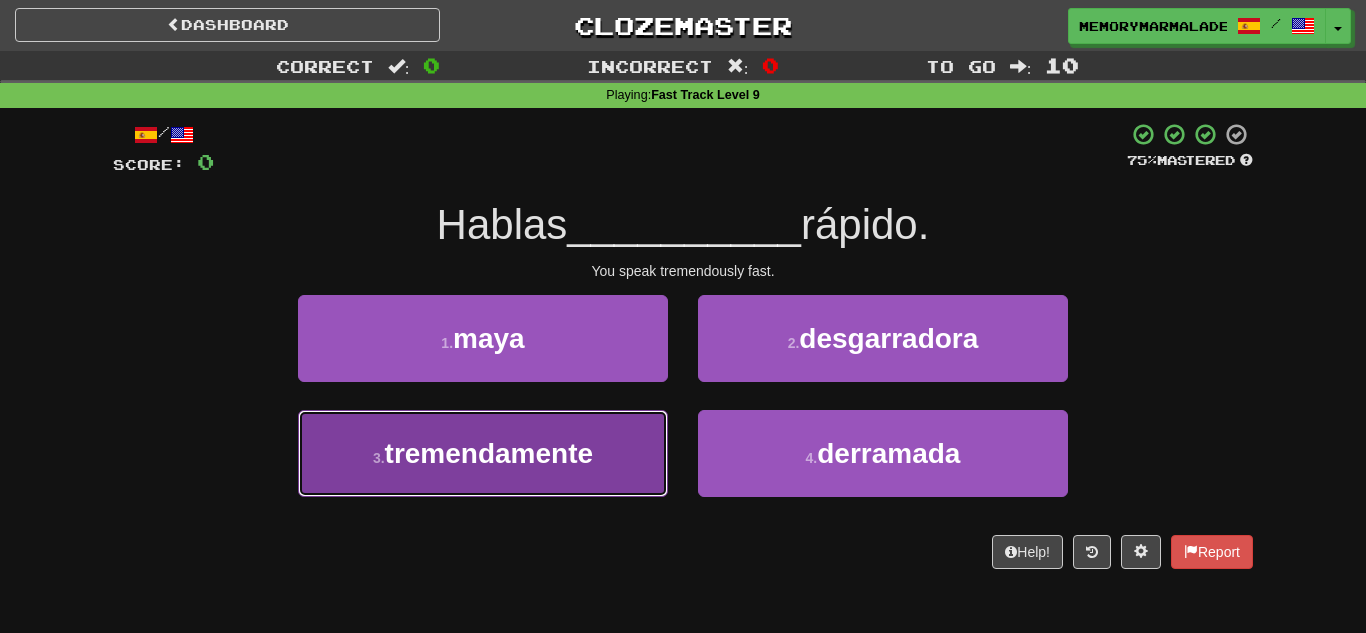 click on "3 .  tremendamente" at bounding box center (483, 453) 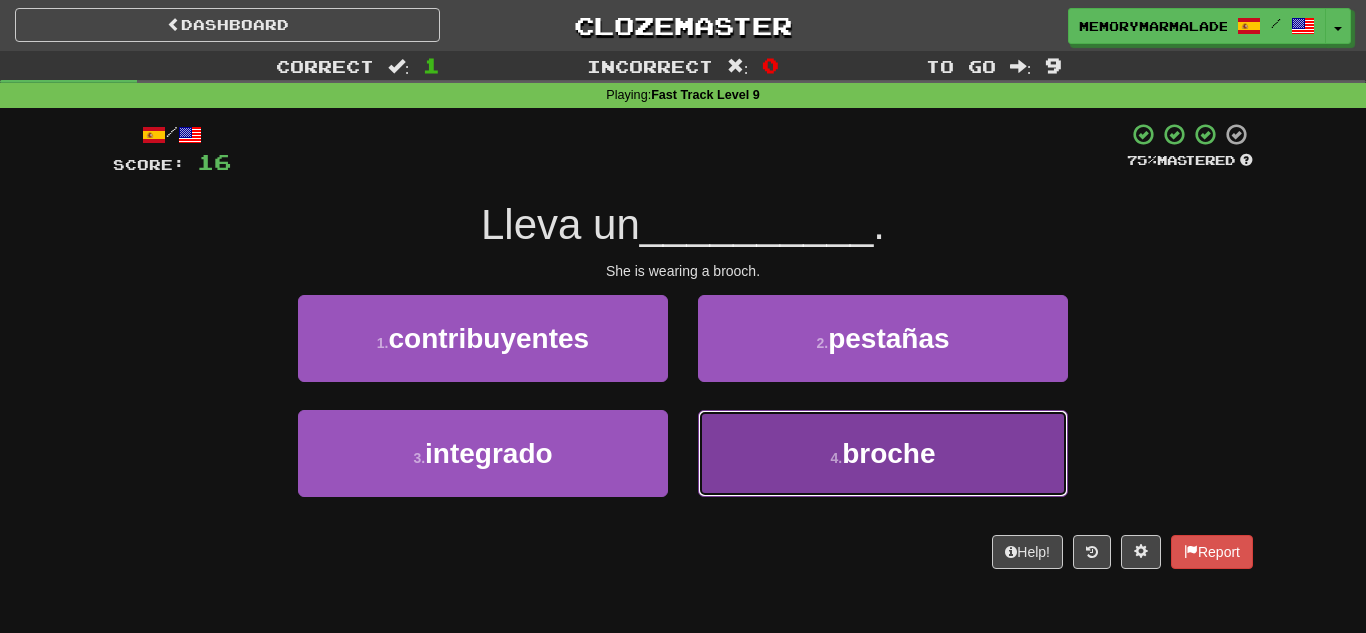 click on "4 .  broche" at bounding box center [883, 453] 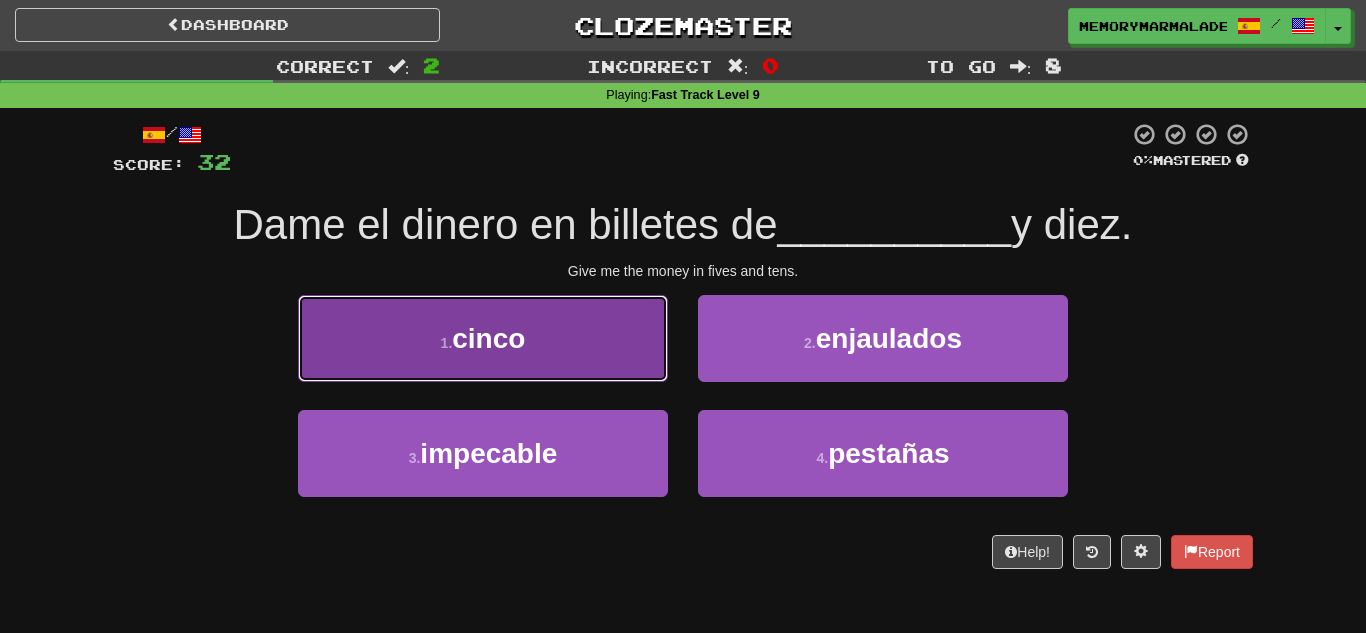 click on "1 .  cinco" at bounding box center [483, 338] 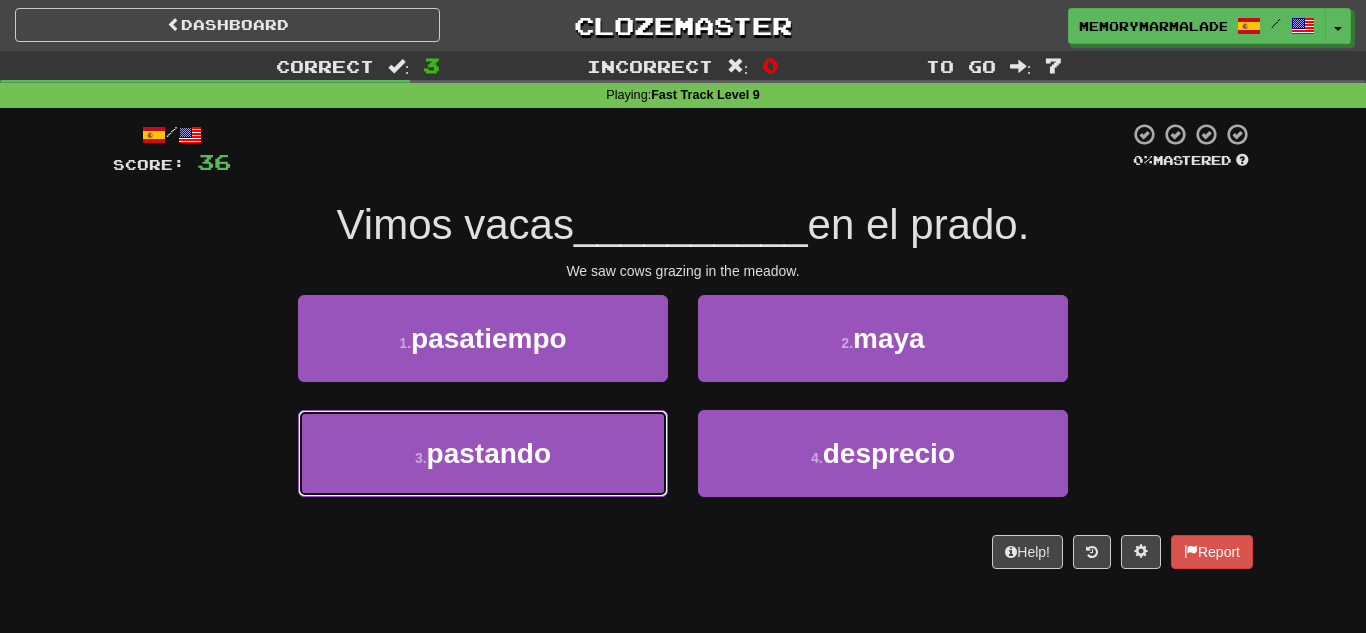 drag, startPoint x: 641, startPoint y: 444, endPoint x: 680, endPoint y: 429, distance: 41.785164 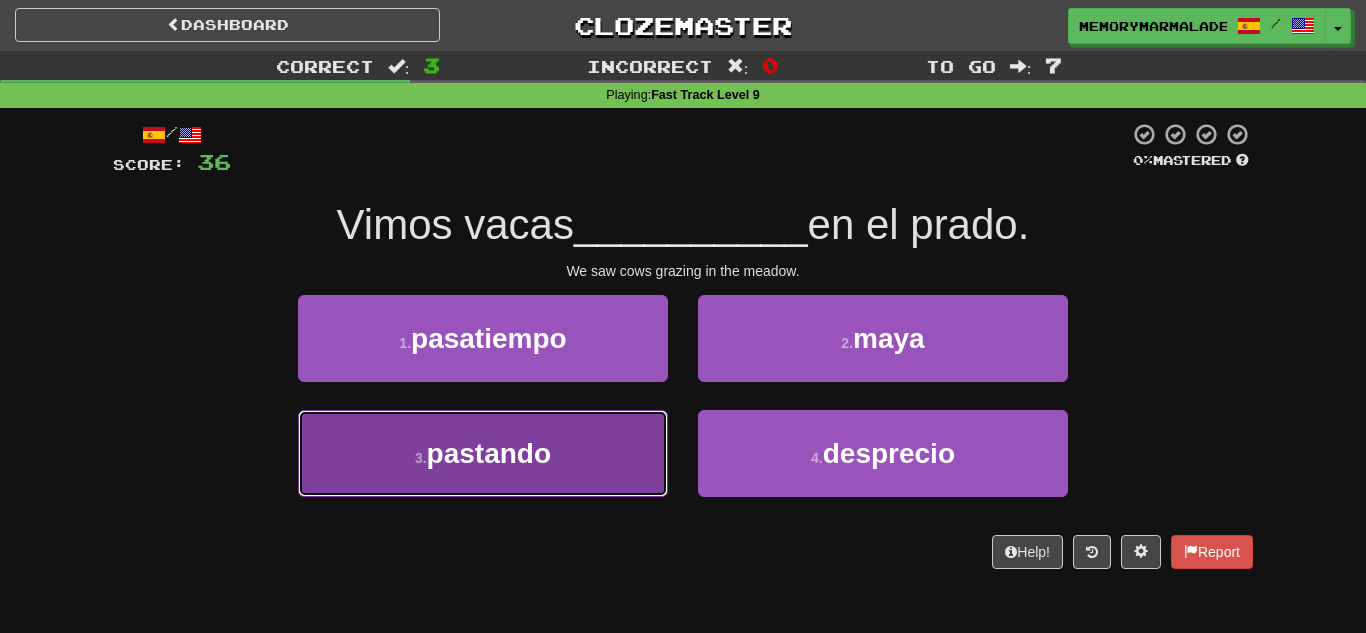 click on "3 .  pastando" at bounding box center (483, 453) 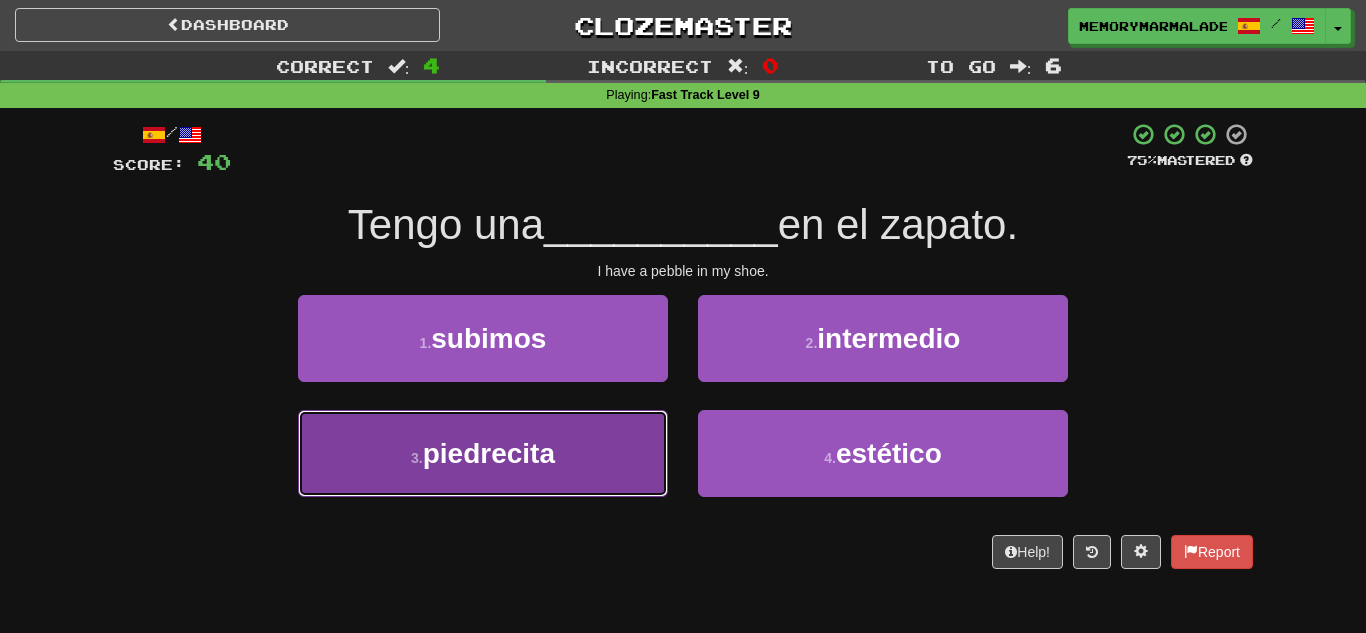 click on "3 .  piedrecita" at bounding box center [483, 453] 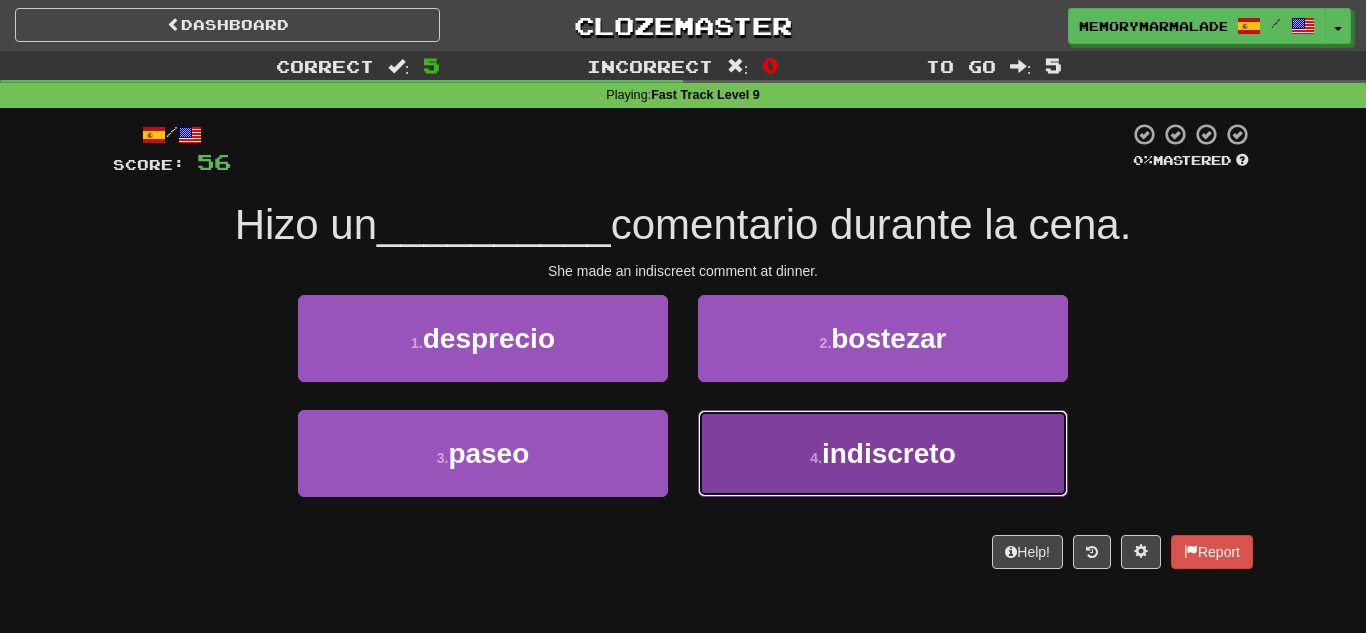 click on "4 .  indiscreto" at bounding box center [883, 453] 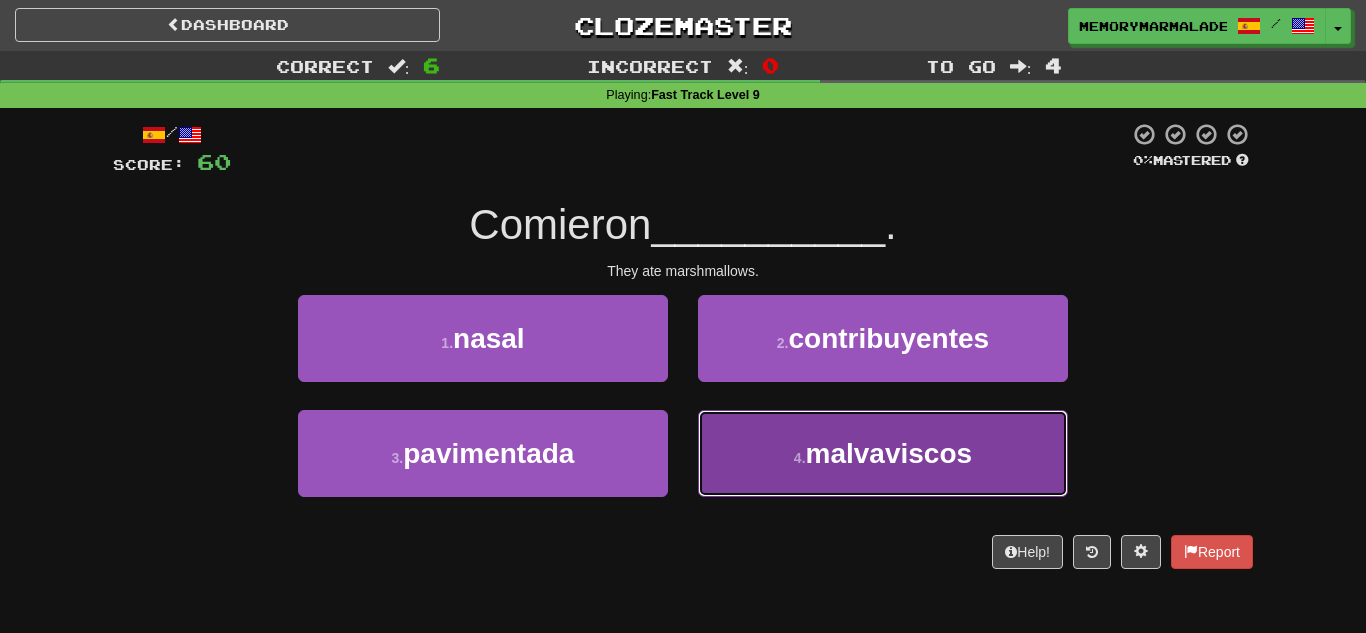 click on "malvaviscos" at bounding box center [889, 453] 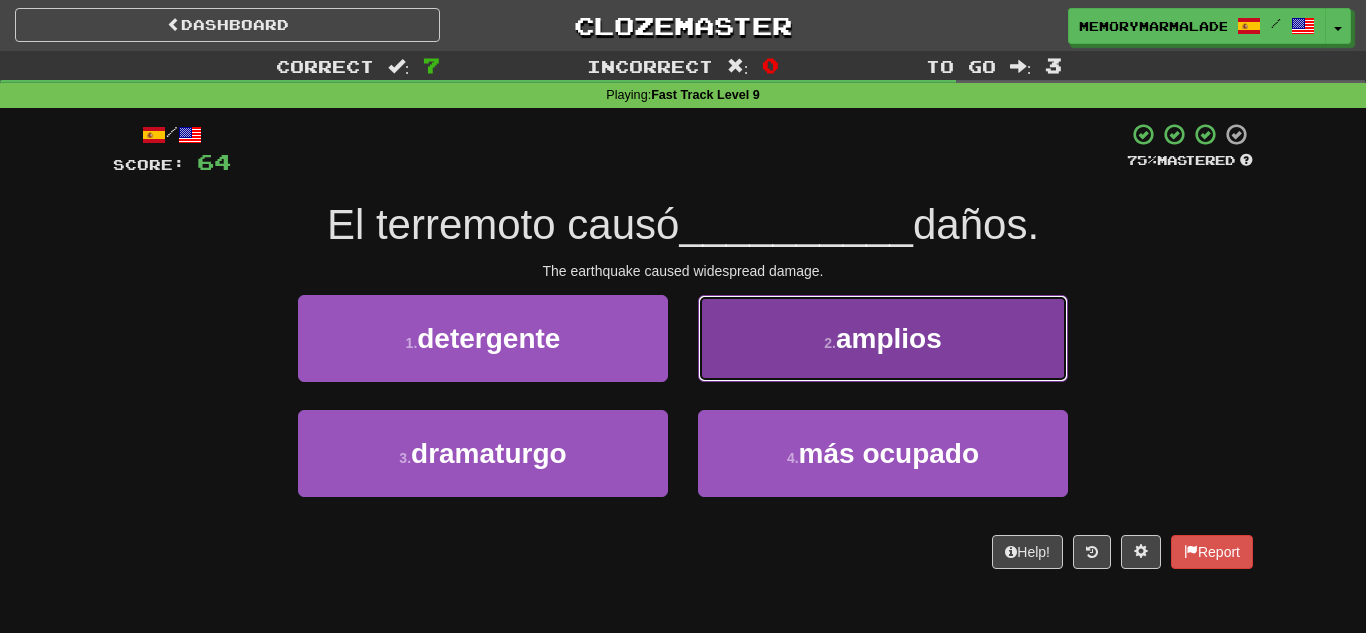 click on "2 .  amplios" at bounding box center (883, 338) 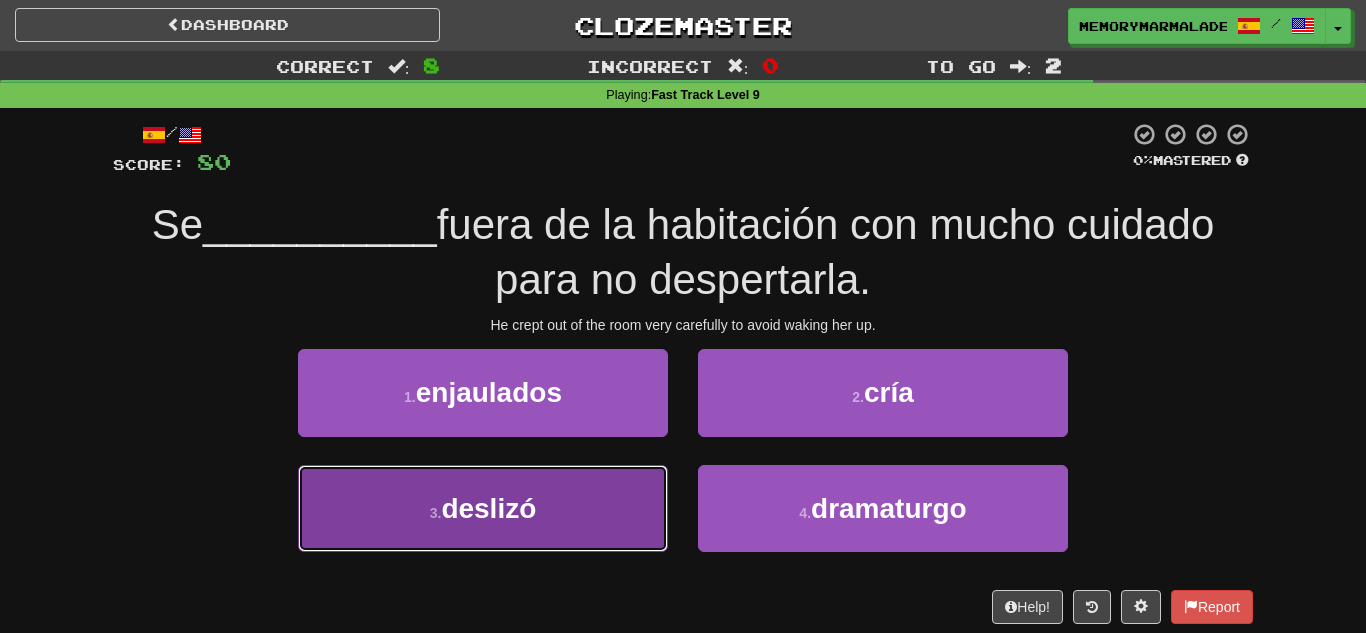 click on "3 .  deslizó" at bounding box center (483, 508) 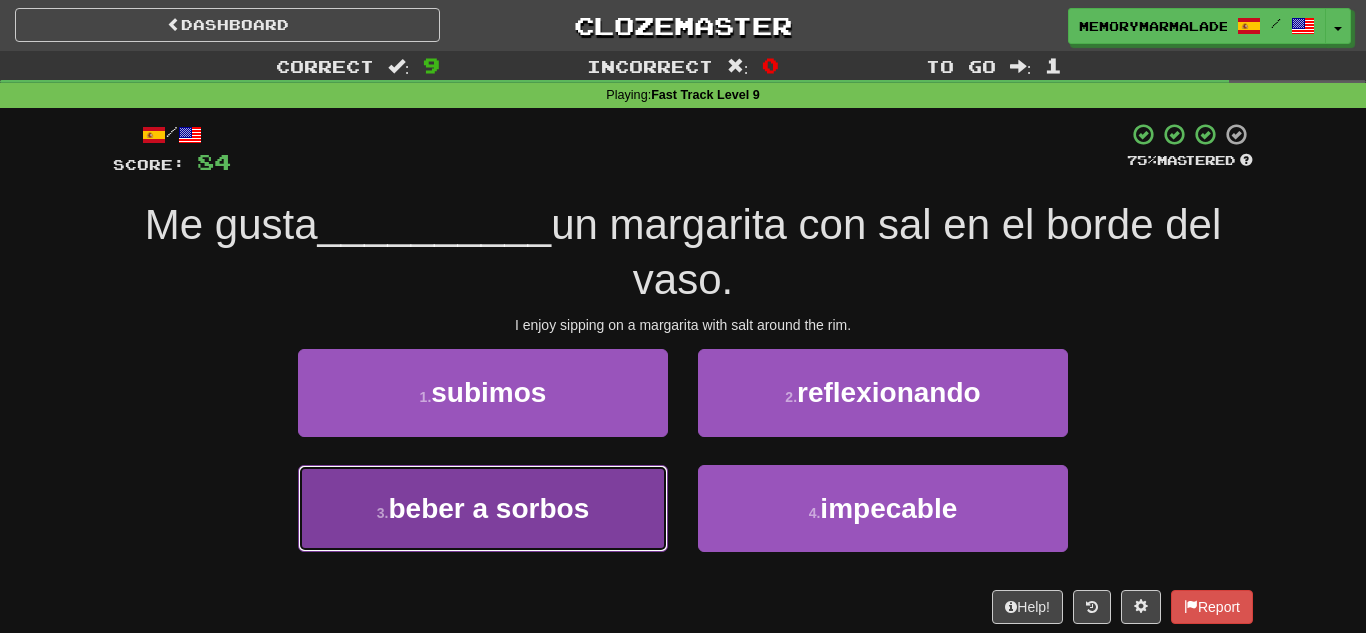 click on "3 .  beber a sorbos" at bounding box center [483, 508] 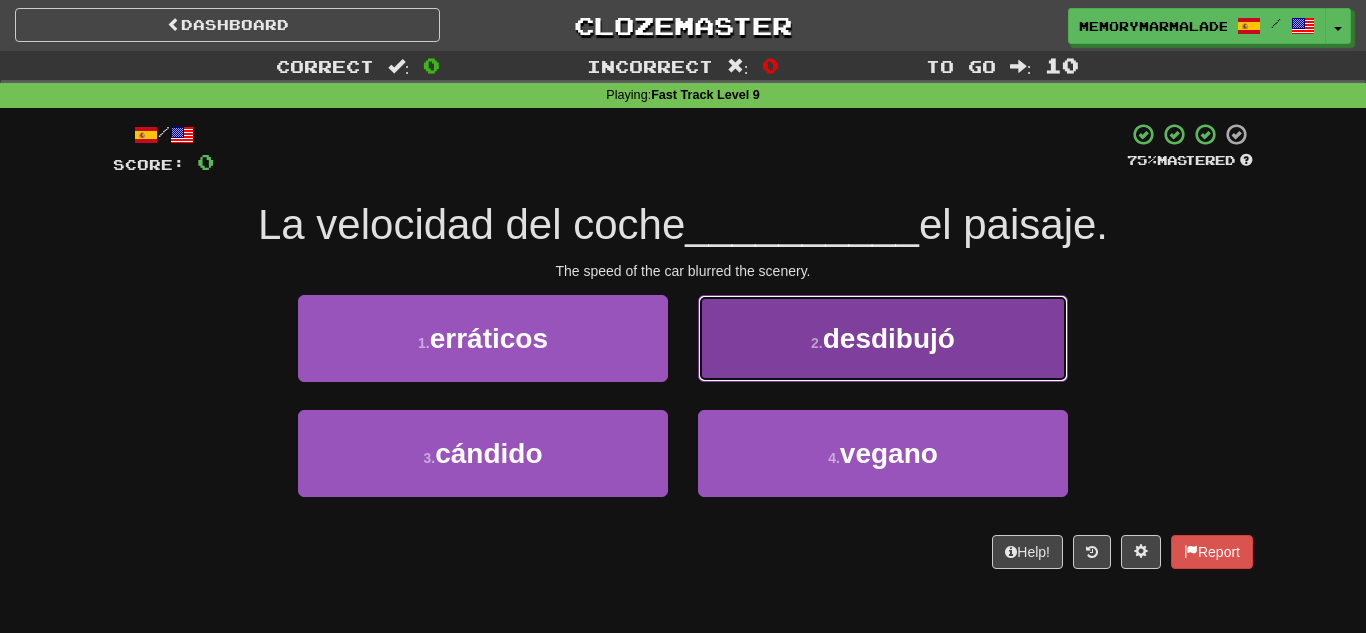 click on "desdibujó" at bounding box center [889, 338] 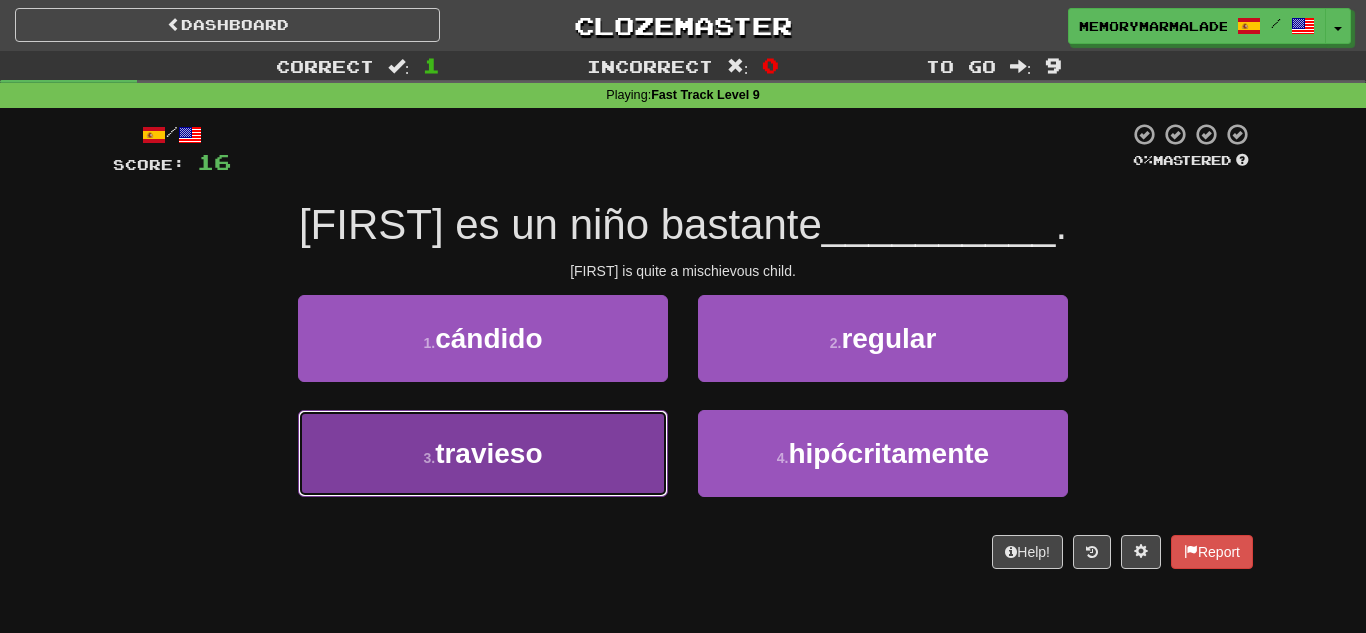 click on "3 .  travieso" at bounding box center (483, 453) 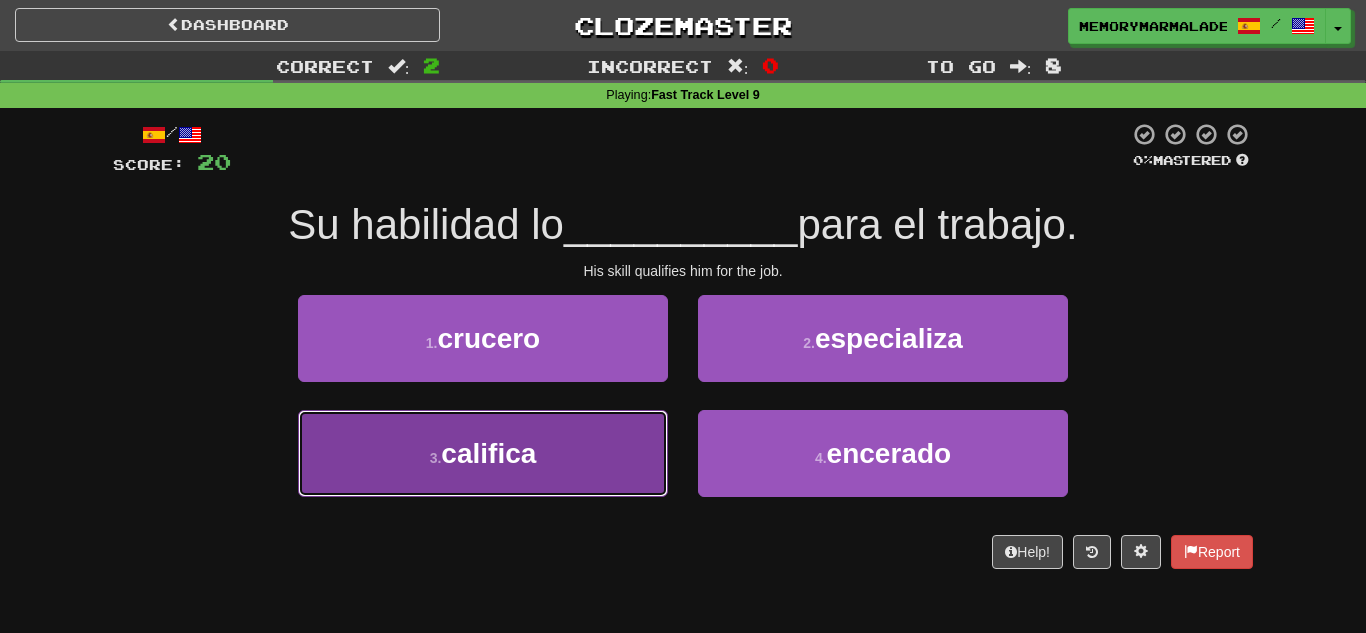 click on "3 .  califica" at bounding box center [483, 453] 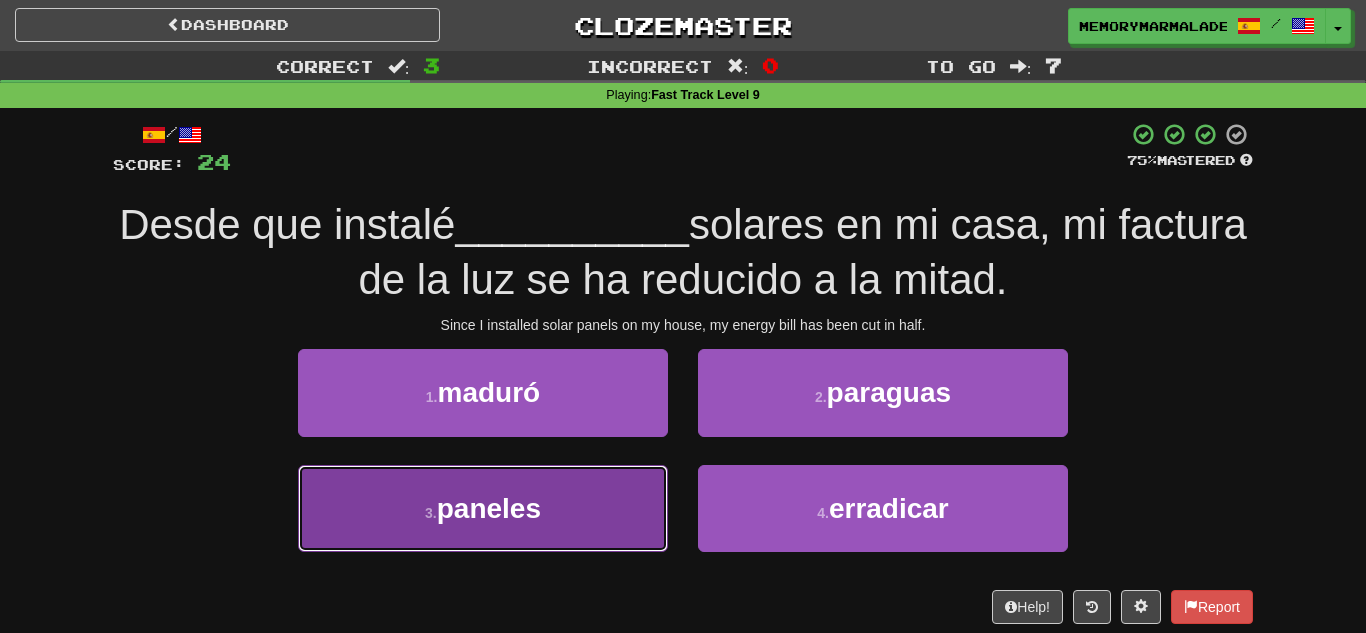 click on "3 .  paneles" at bounding box center (483, 508) 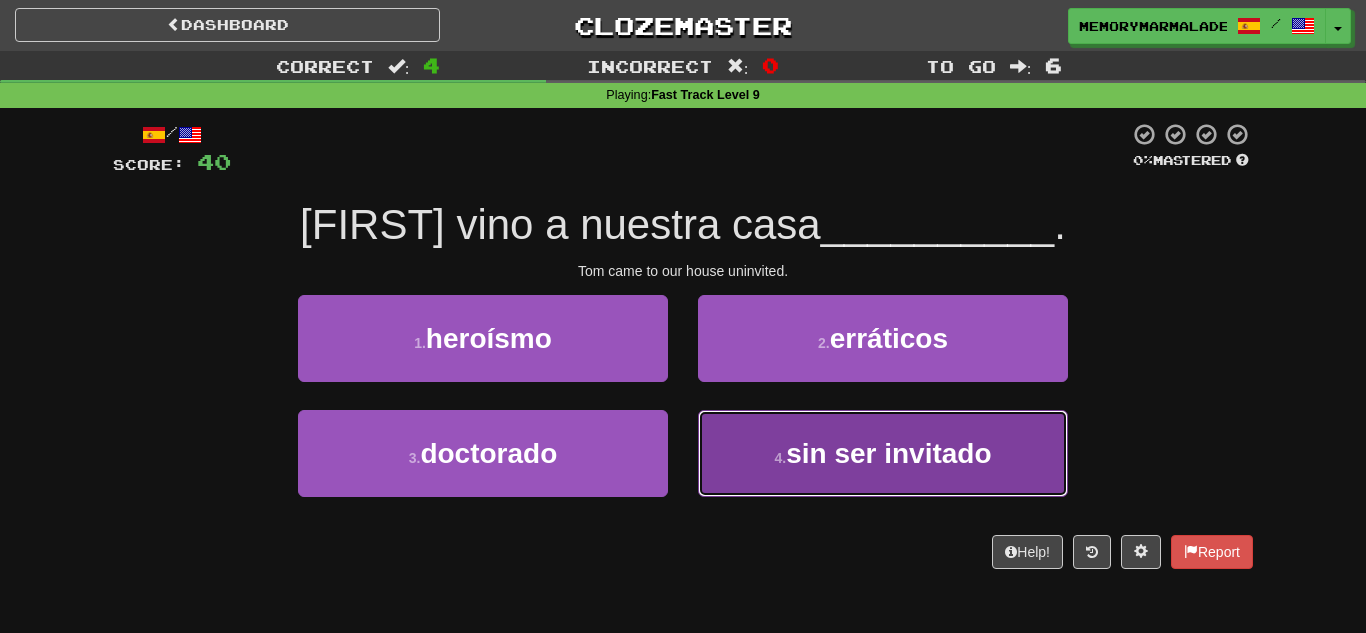 click on "4 .  sin ser invitado" at bounding box center (883, 453) 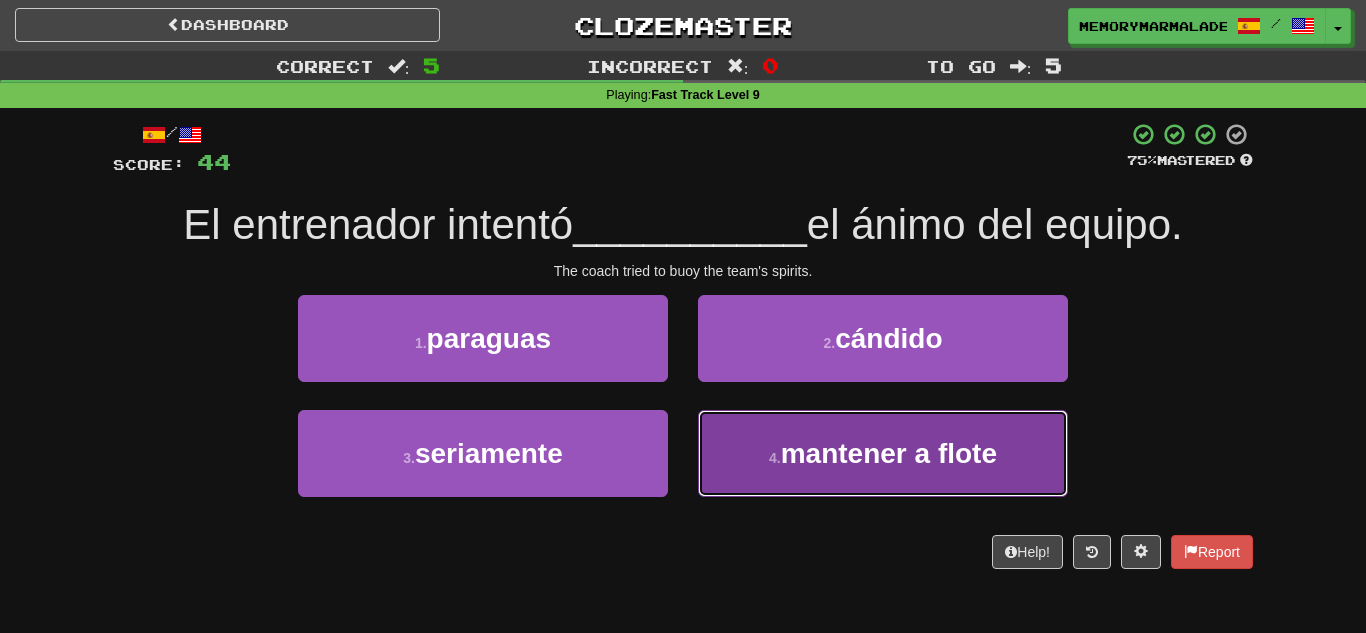 click on "4 ." at bounding box center [775, 458] 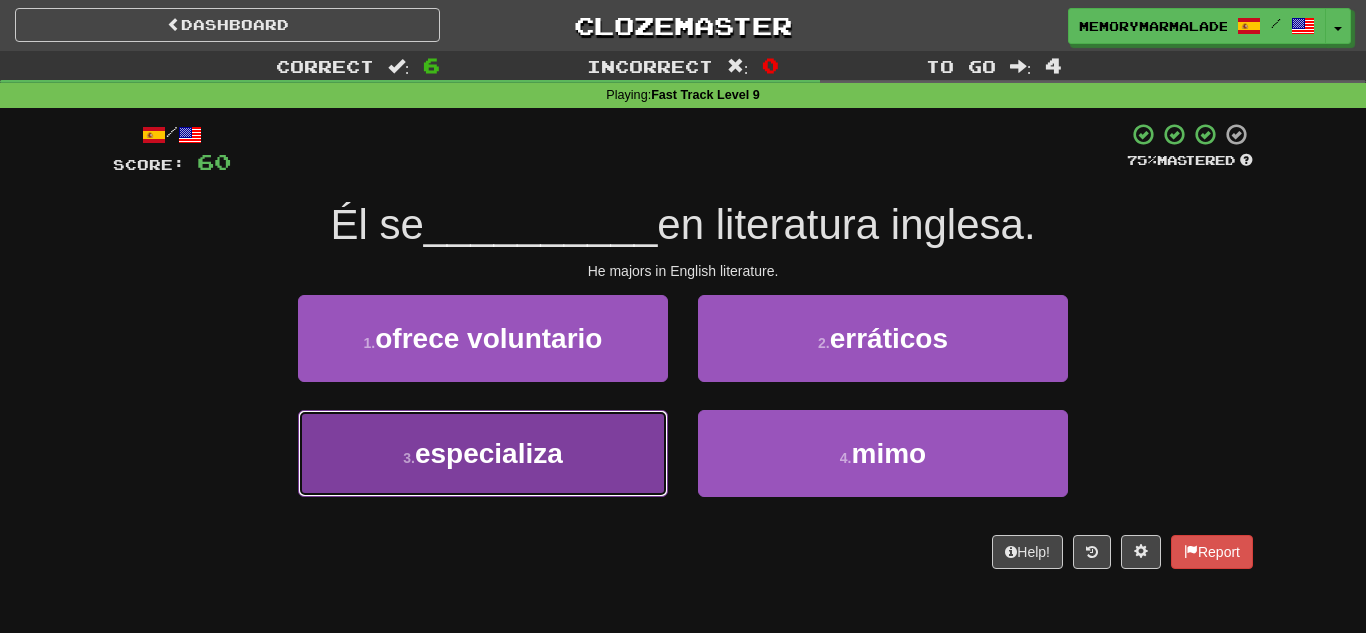 click on "3 .  especializa" at bounding box center (483, 453) 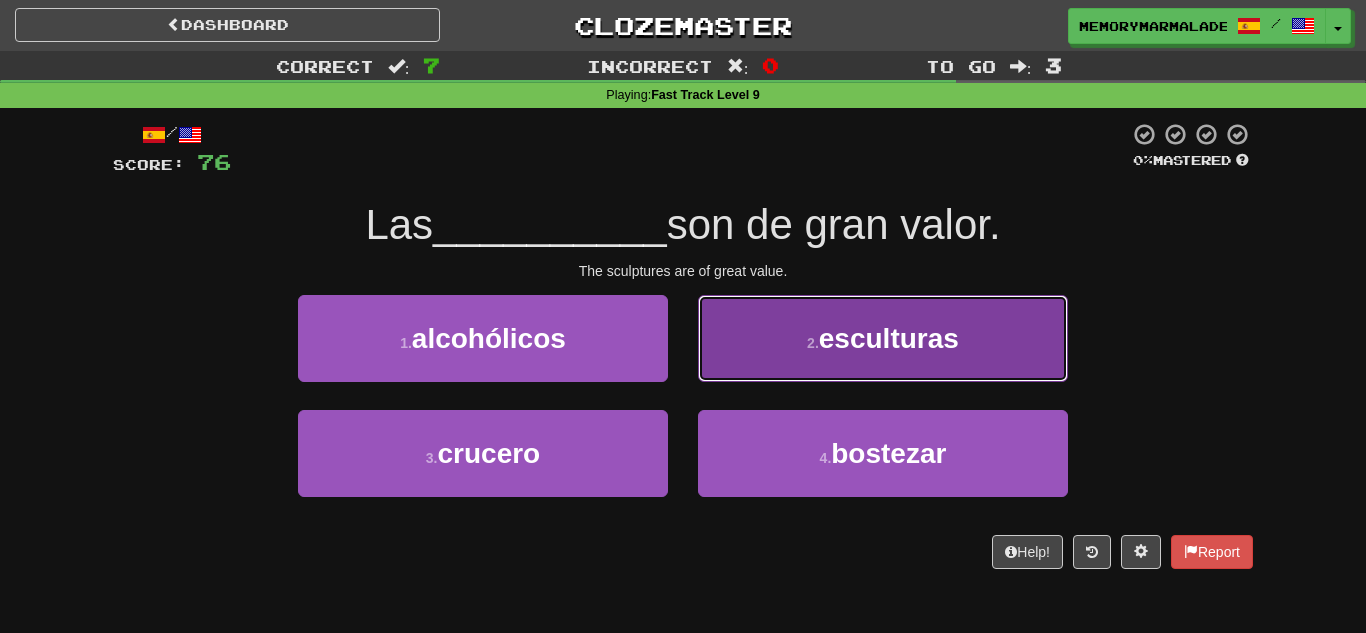 click on "2 .  esculturas" at bounding box center (883, 338) 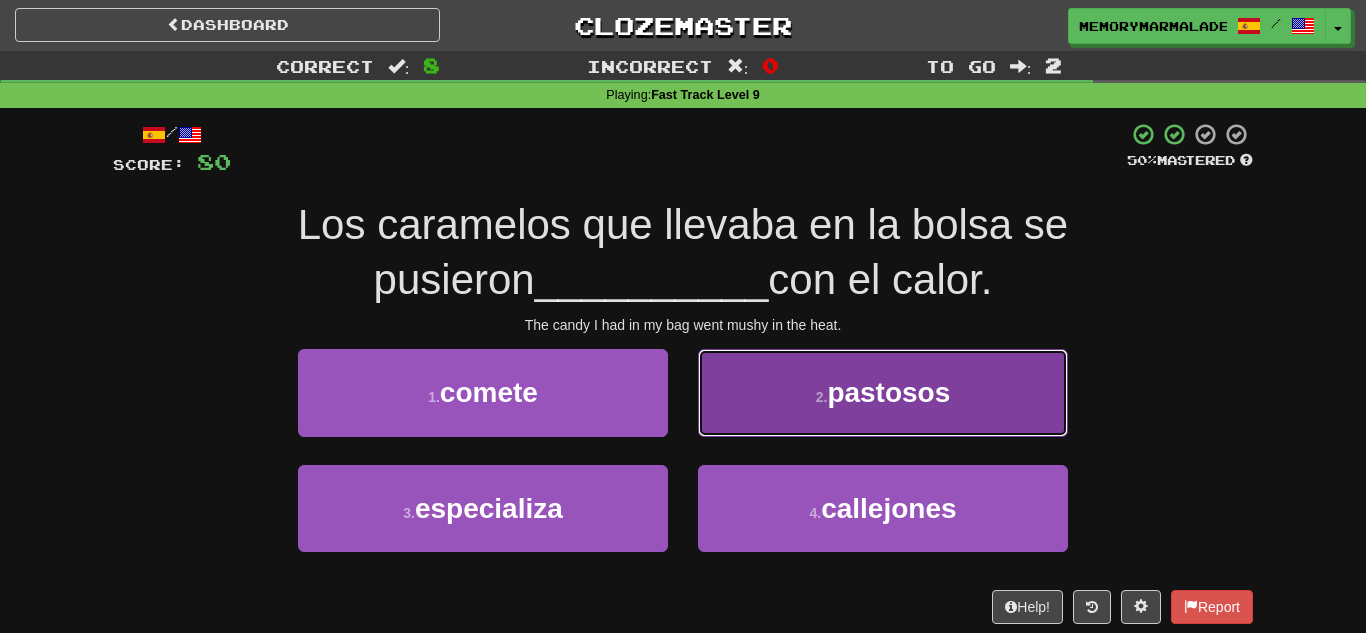 click on "2 .  pastosos" at bounding box center [883, 392] 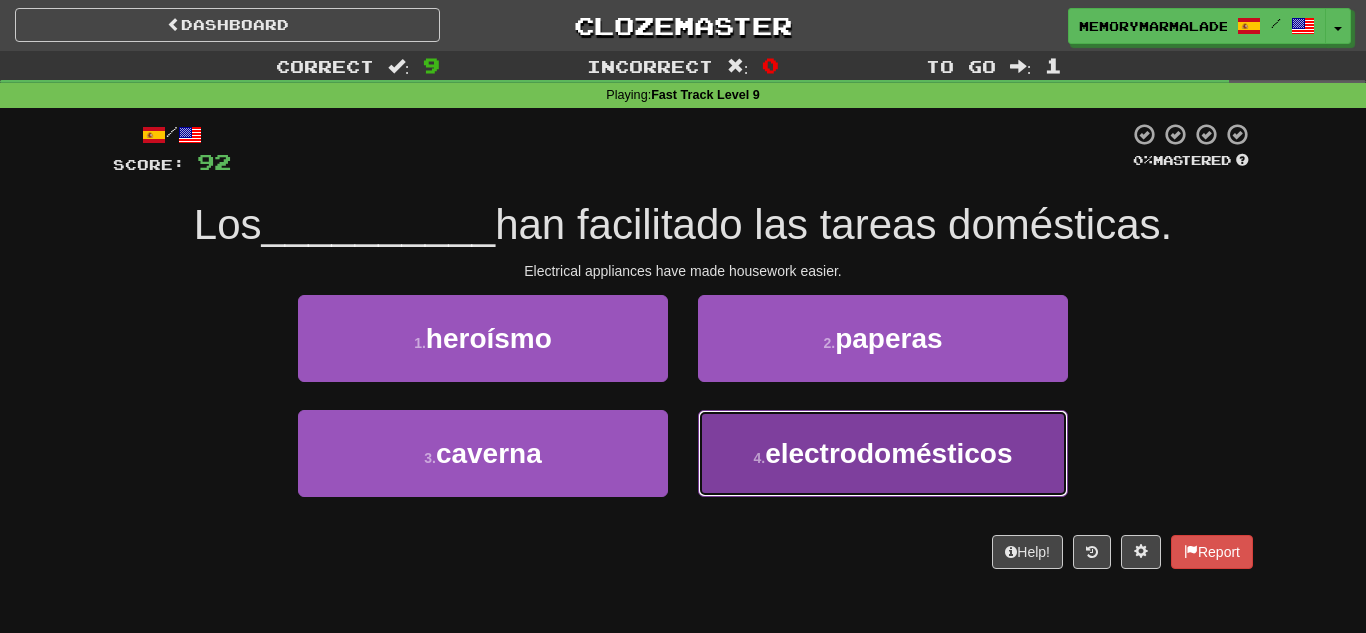 click on "4 .  electrodomésticos" at bounding box center (883, 453) 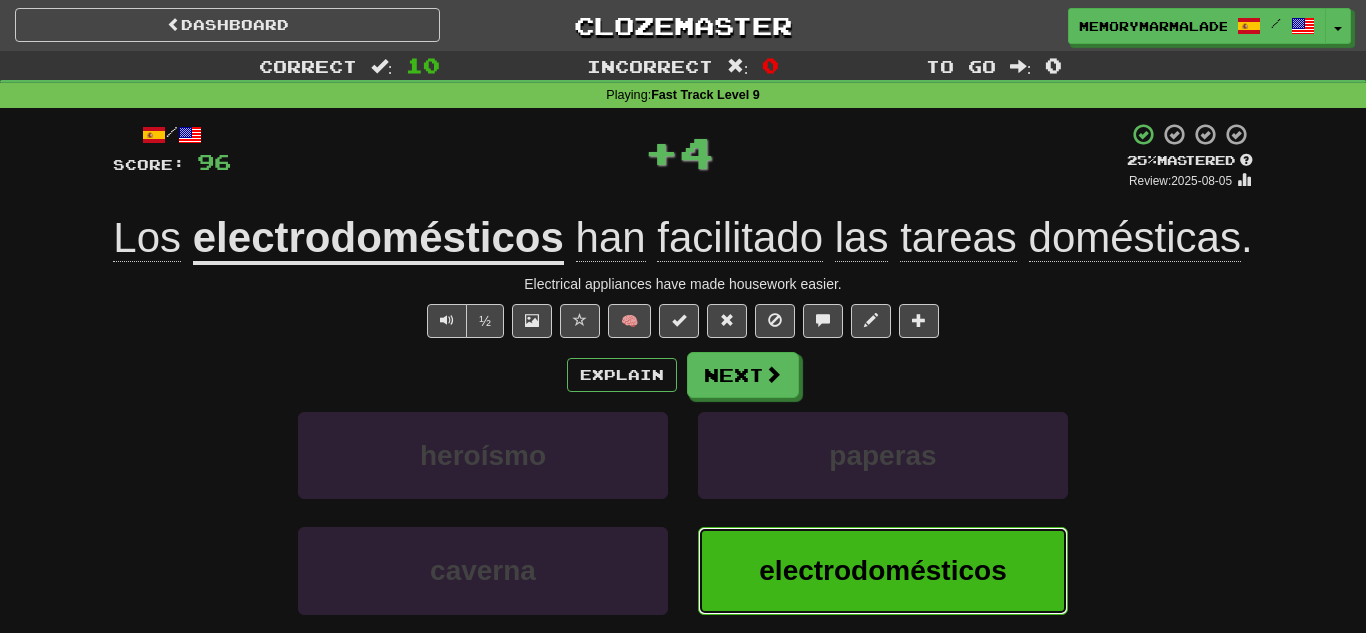 type 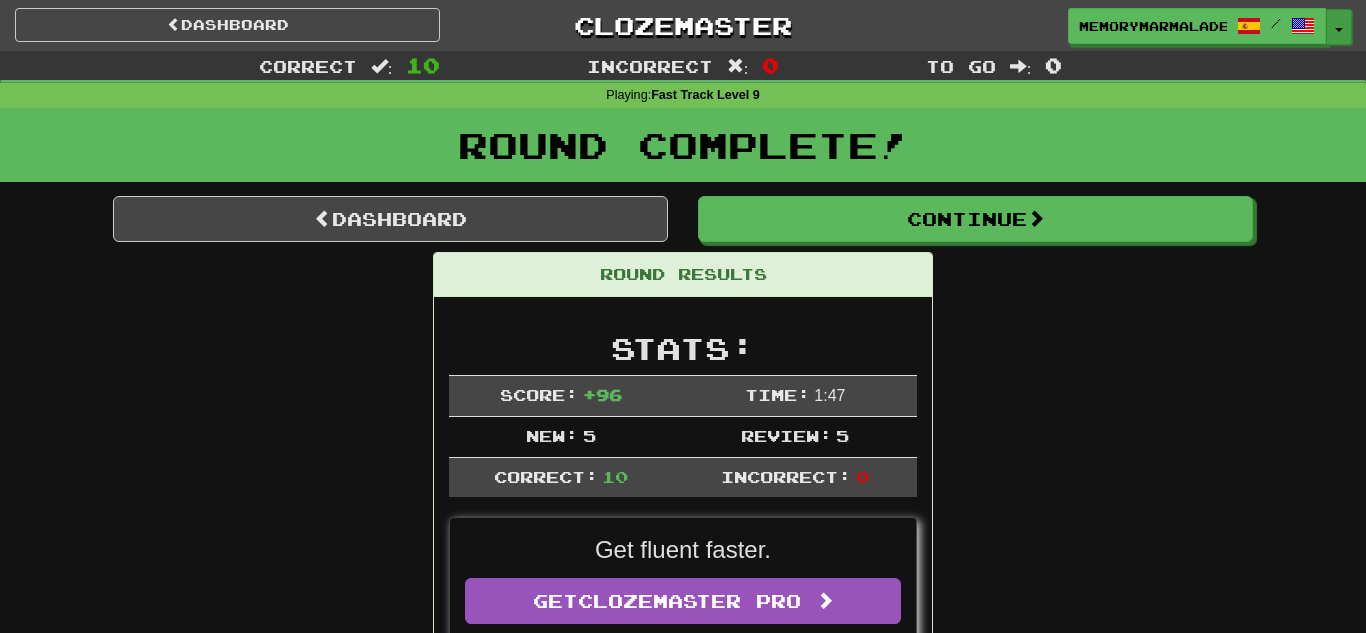 click on "Toggle Dropdown" at bounding box center (1339, 27) 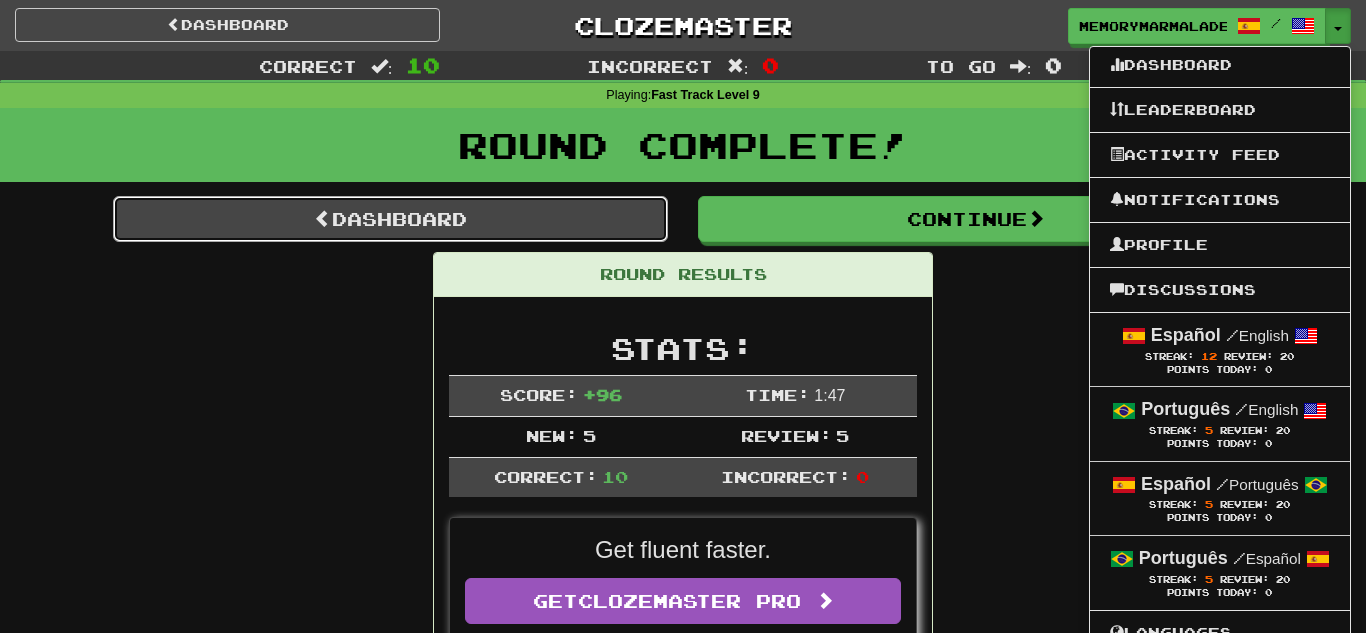 click on "Dashboard" at bounding box center (390, 219) 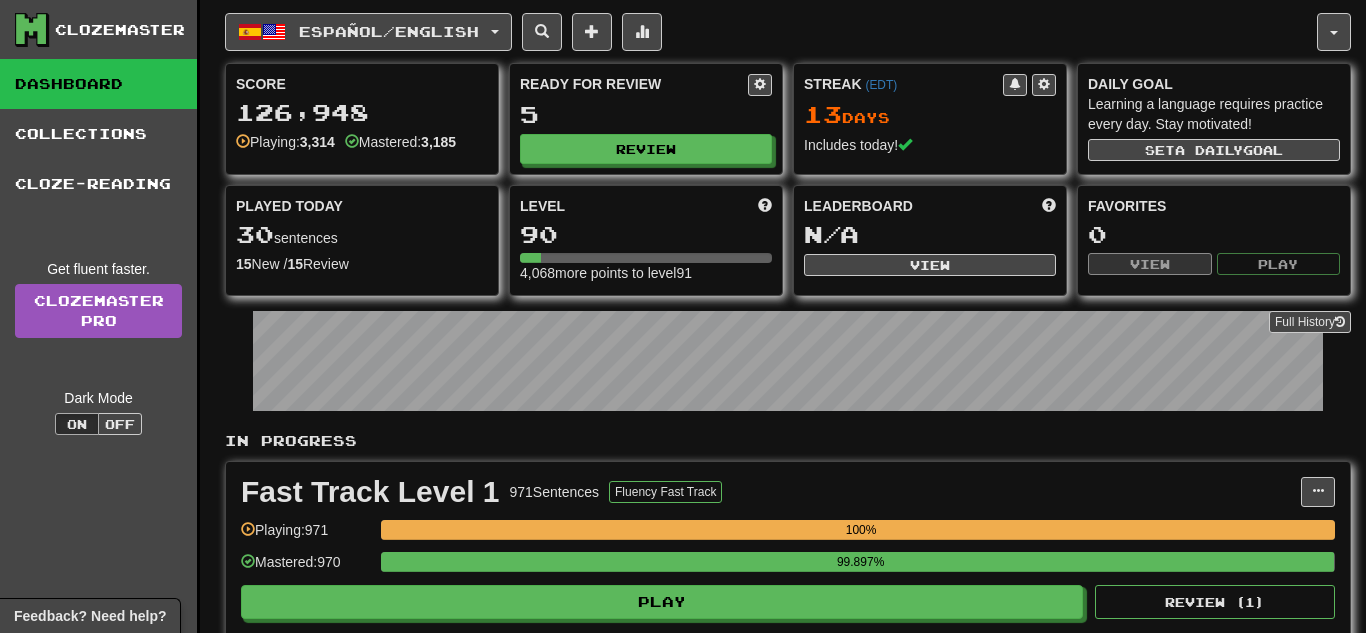 scroll, scrollTop: 0, scrollLeft: 0, axis: both 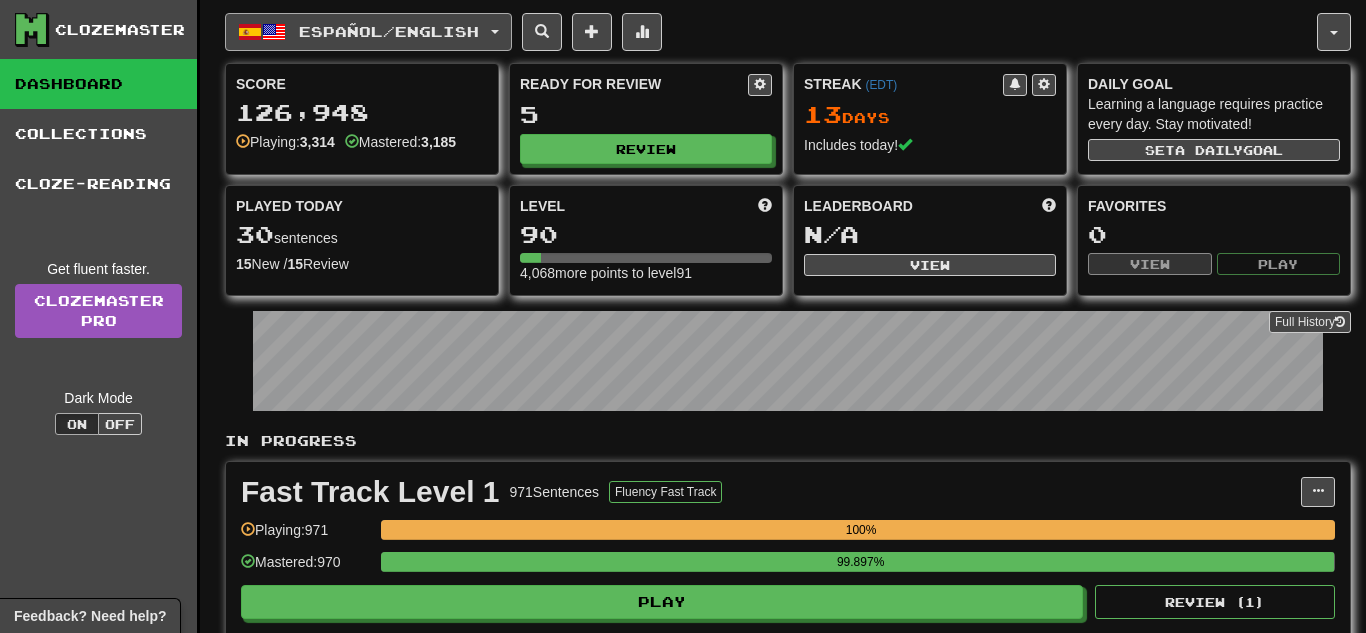 click on "Español  /  English" at bounding box center [368, 32] 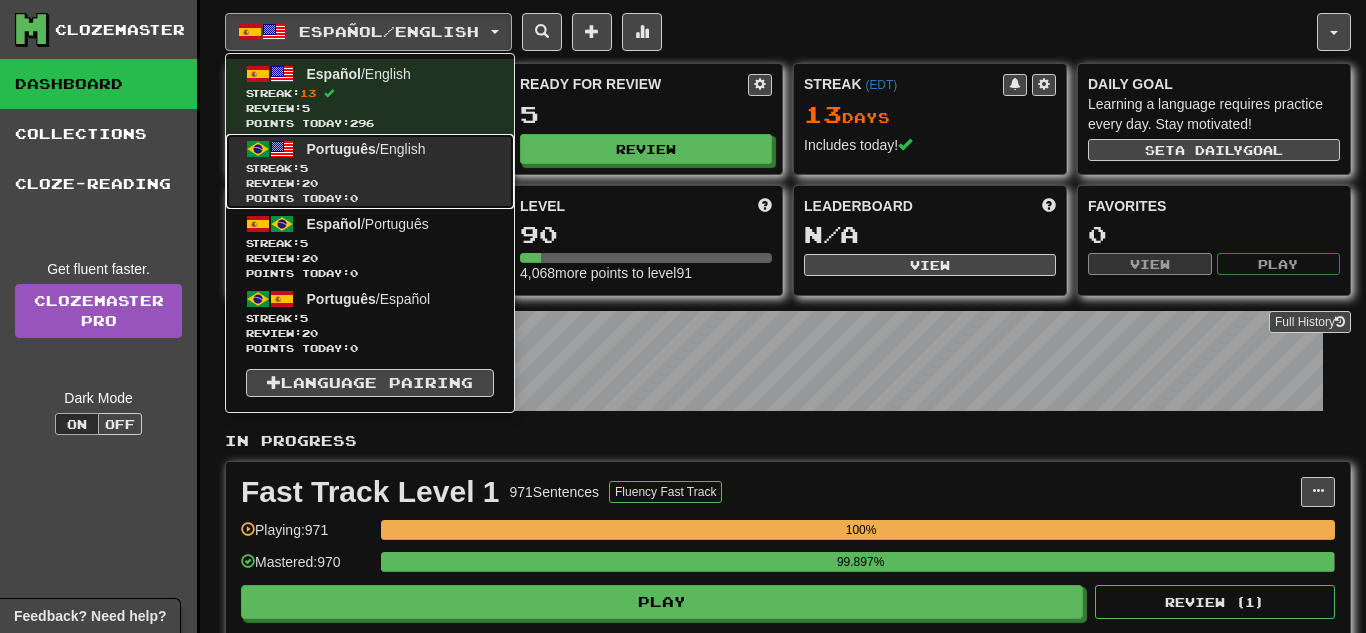 click on "Points today:  0" at bounding box center (370, 198) 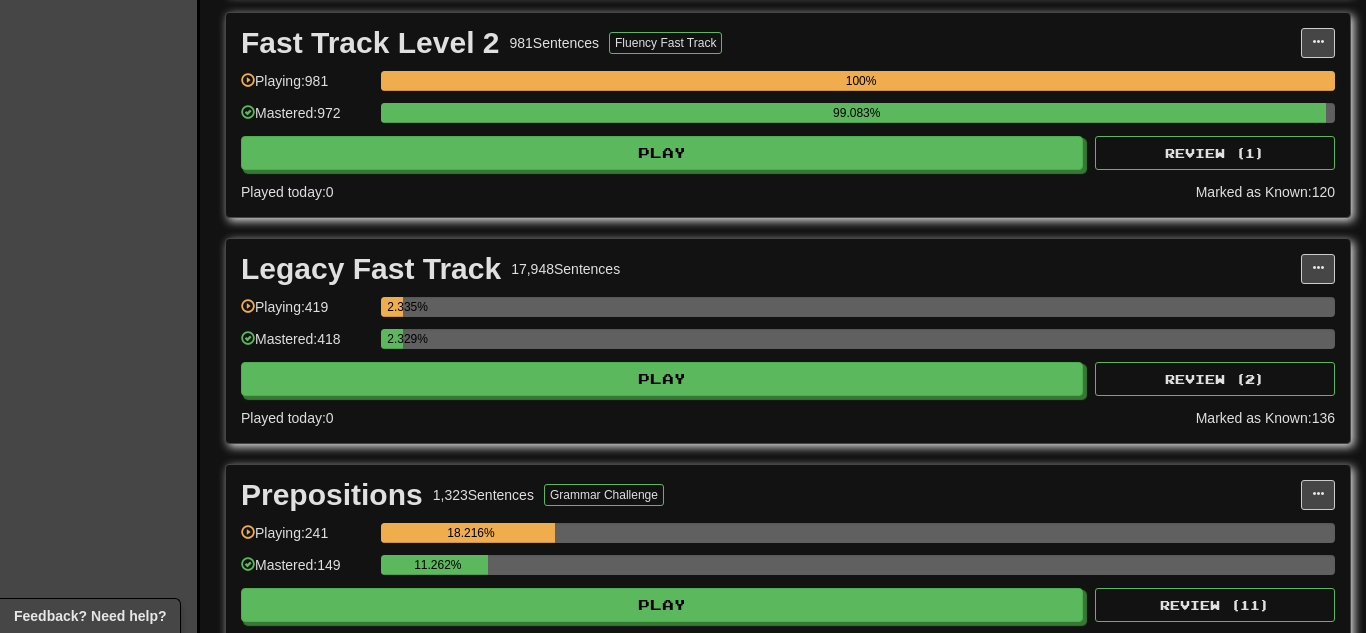 scroll, scrollTop: 680, scrollLeft: 0, axis: vertical 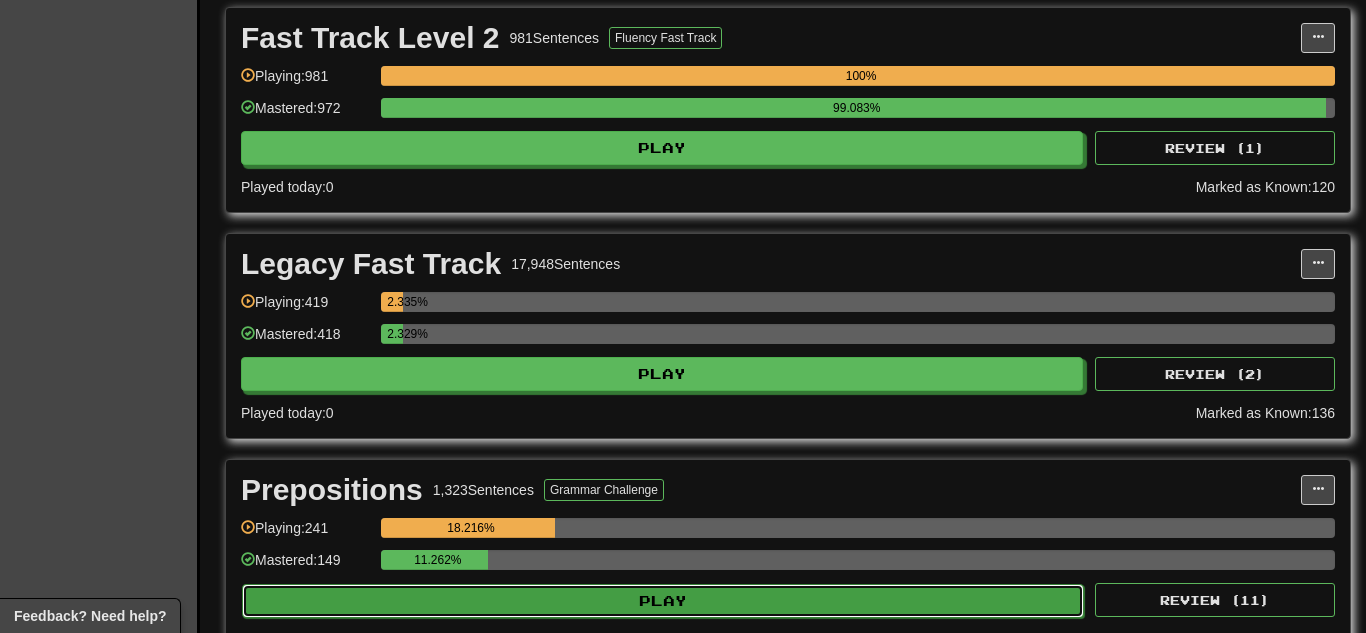 click on "Play" at bounding box center (663, 601) 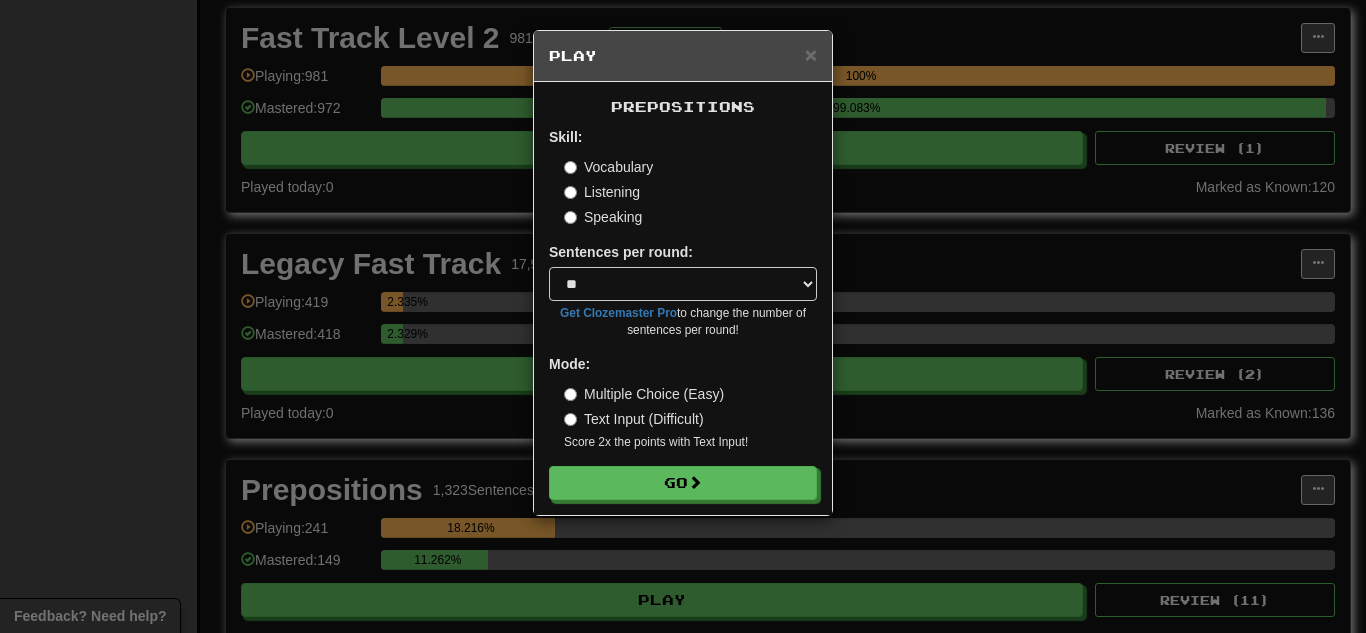 click on "Prepositions Skill: Vocabulary Listening Speaking Sentences per round: * ** ** ** ** ** *** ******** Get Clozemaster Pro  to change the number of sentences per round! Mode: Multiple Choice (Easy) Text Input (Difficult) Score 2x the points with Text Input ! Go" at bounding box center [683, 298] 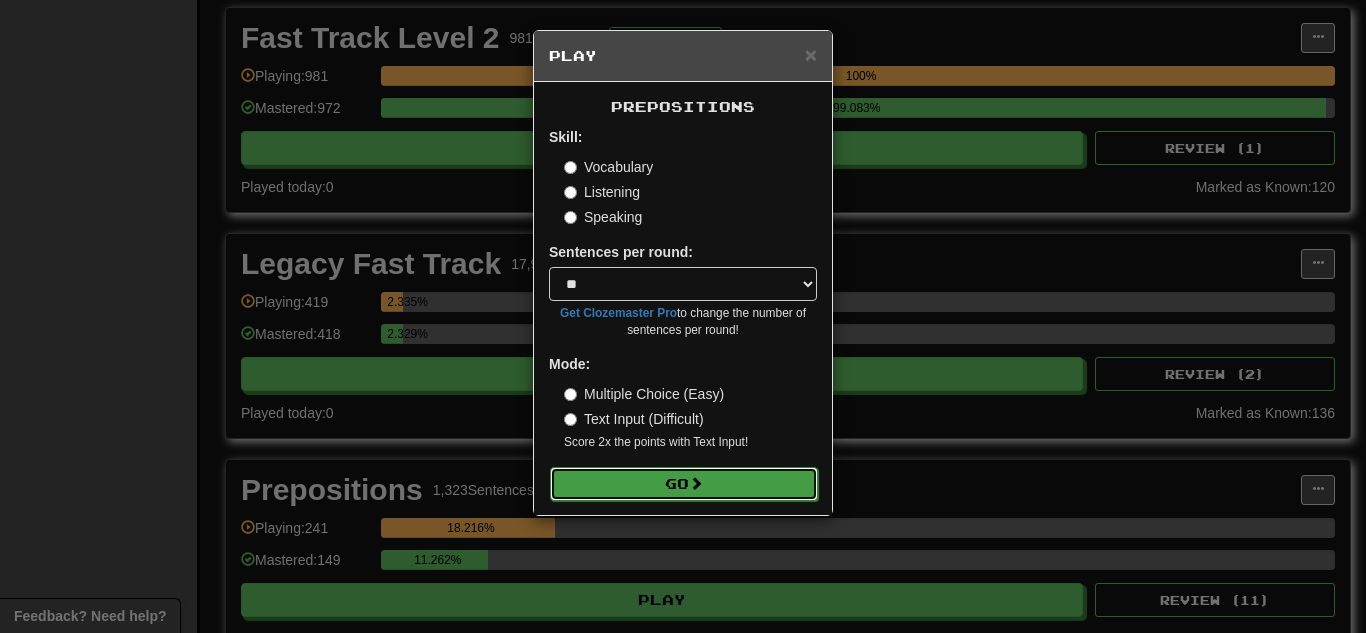 click on "Go" at bounding box center [684, 484] 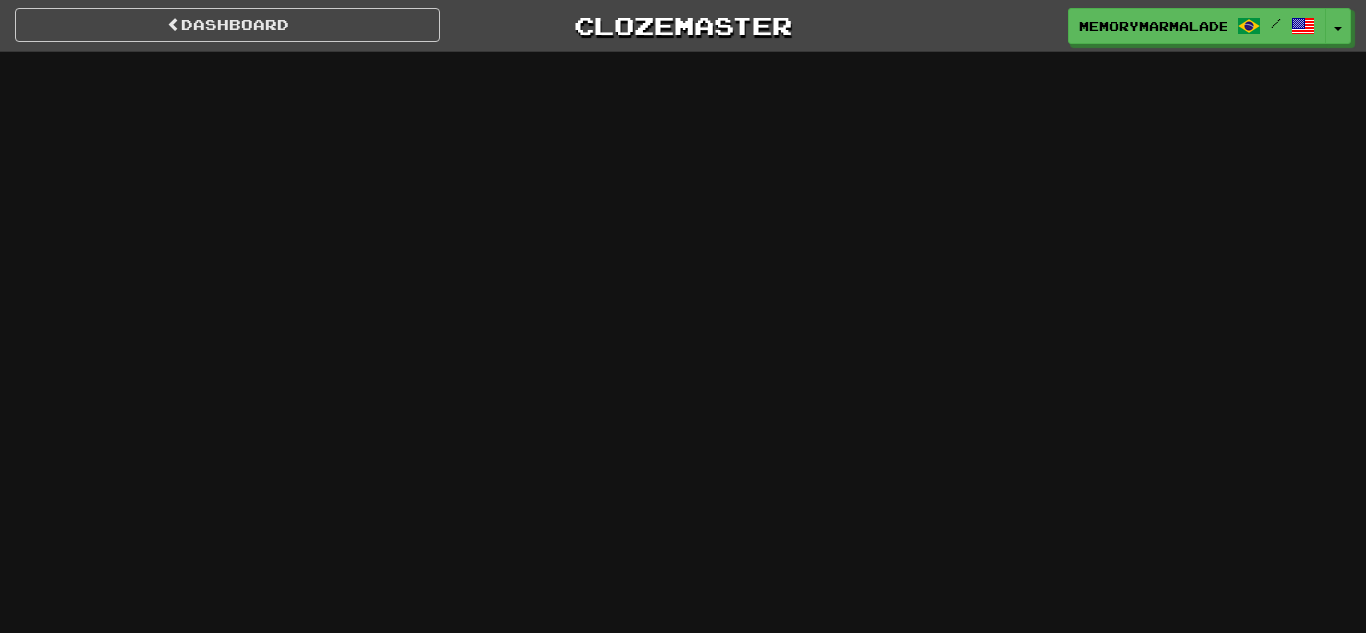 scroll, scrollTop: 0, scrollLeft: 0, axis: both 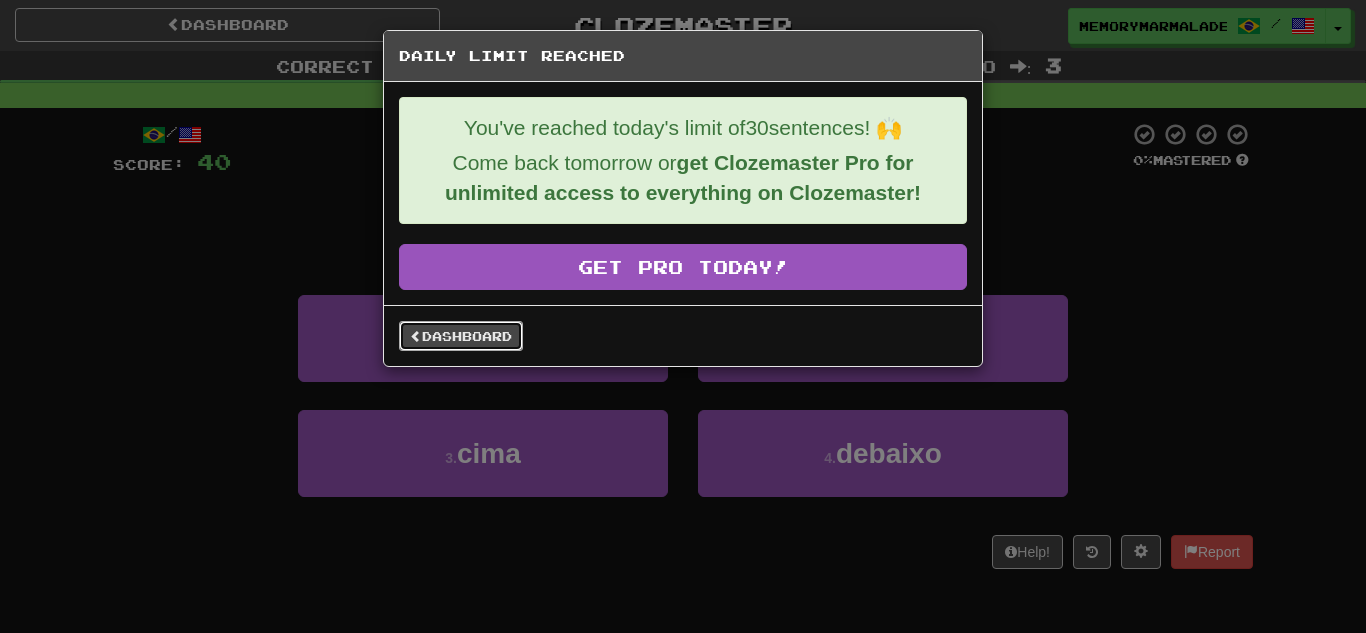 click on "Dashboard" at bounding box center (461, 336) 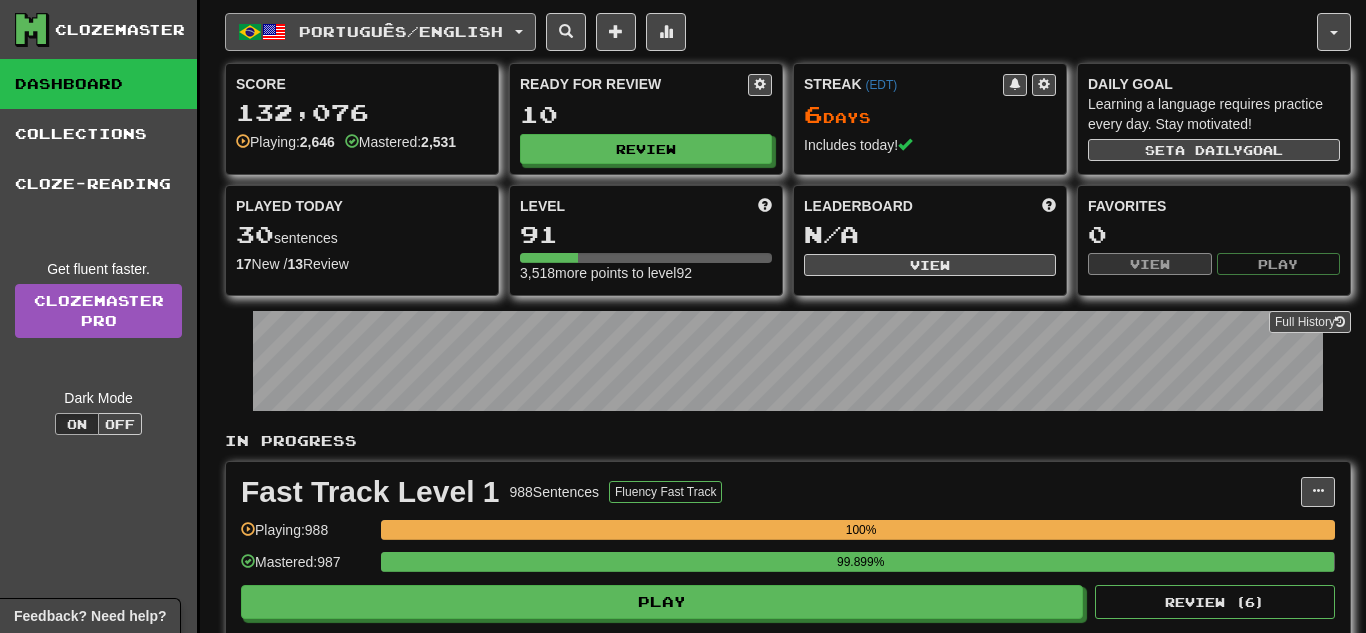 scroll, scrollTop: 0, scrollLeft: 0, axis: both 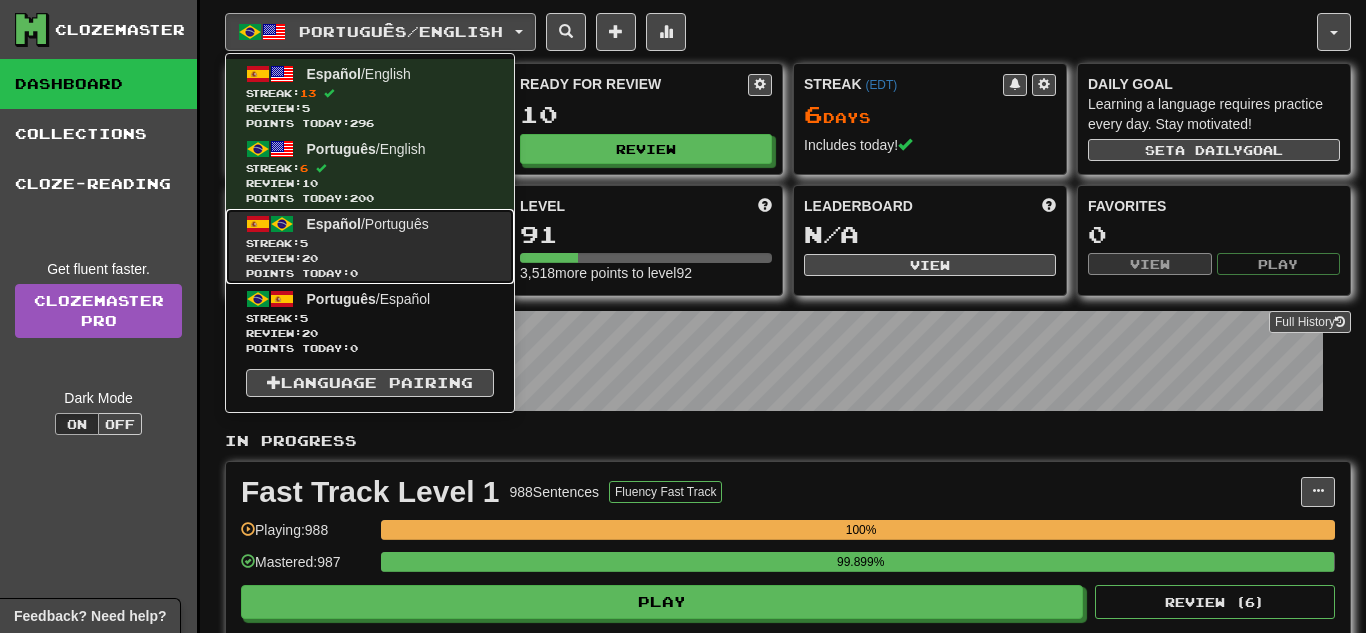 click on "Review:  20" at bounding box center (370, 258) 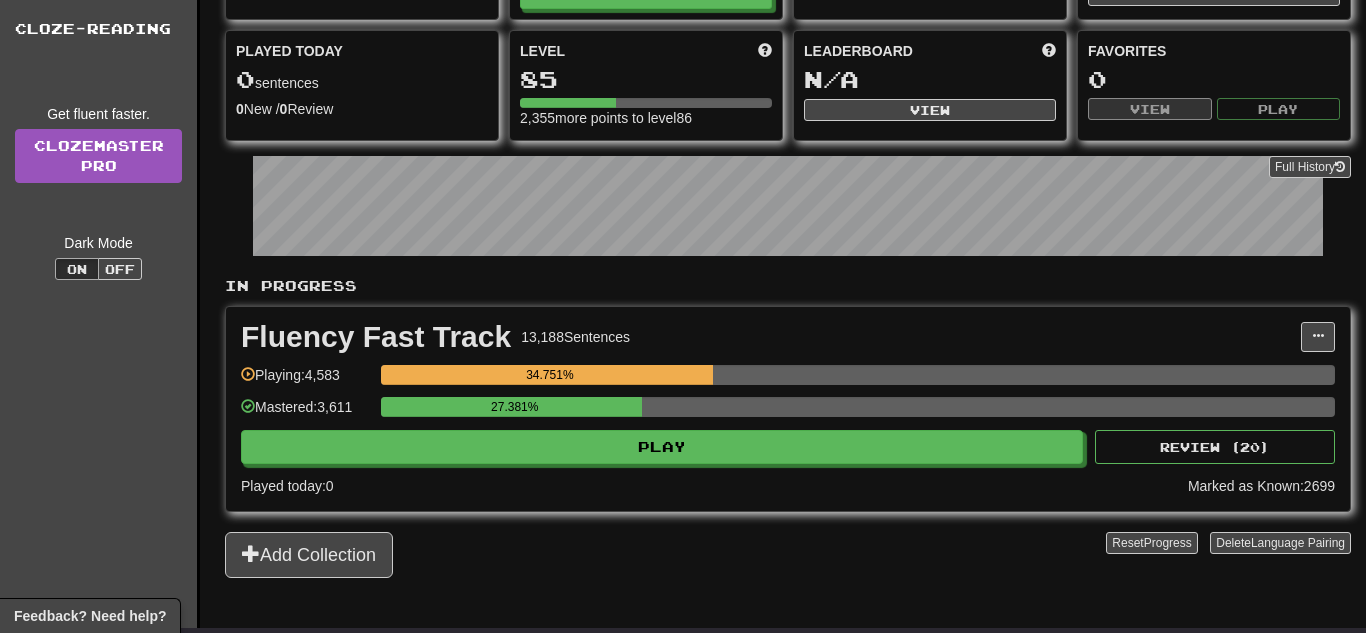 scroll, scrollTop: 160, scrollLeft: 0, axis: vertical 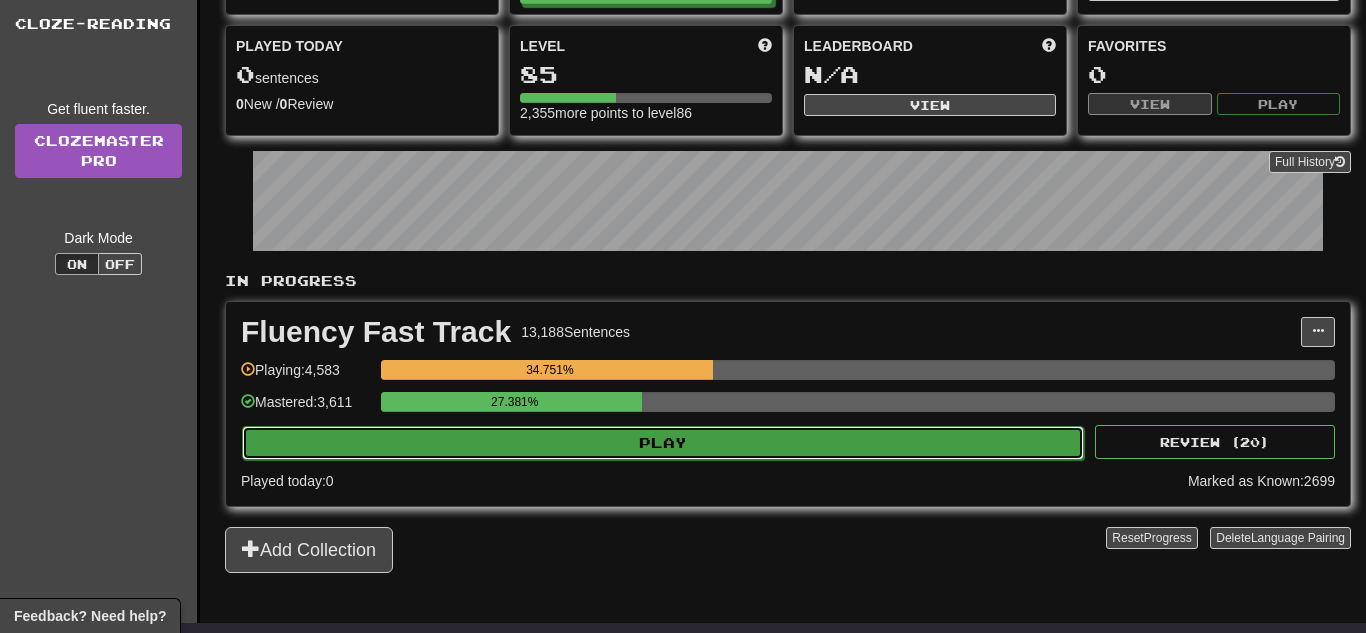 click on "Play" at bounding box center [663, 443] 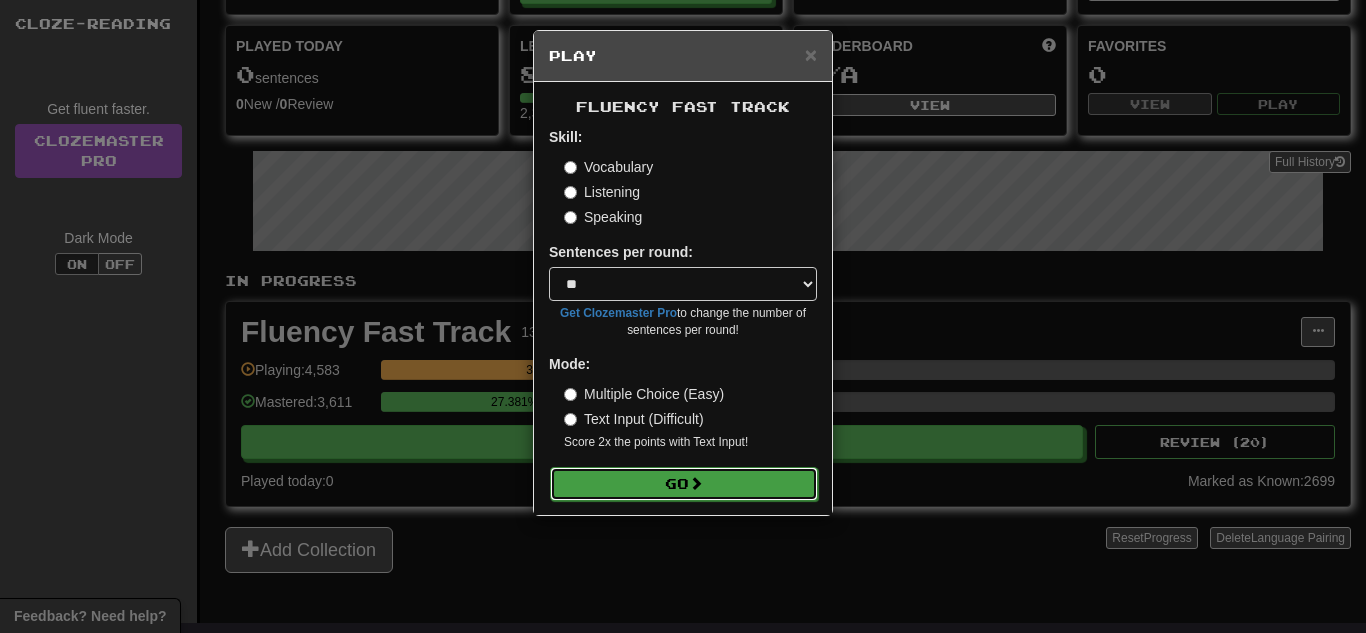 click on "Go" at bounding box center [684, 484] 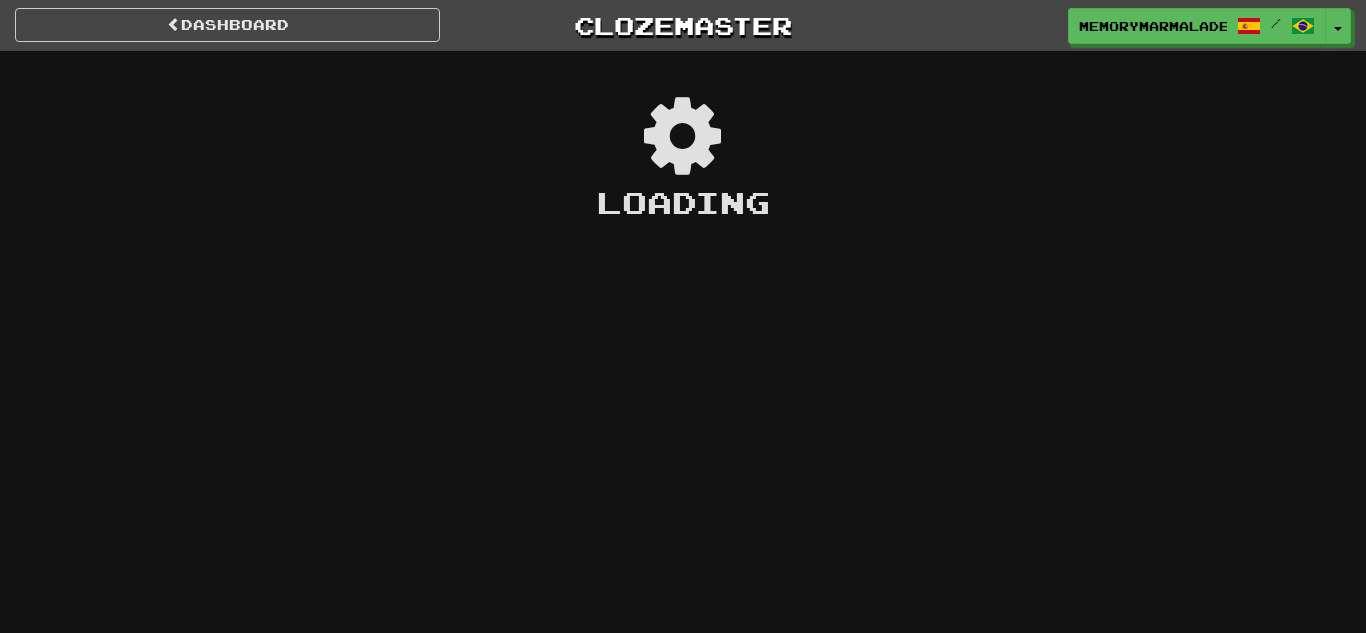 scroll, scrollTop: 0, scrollLeft: 0, axis: both 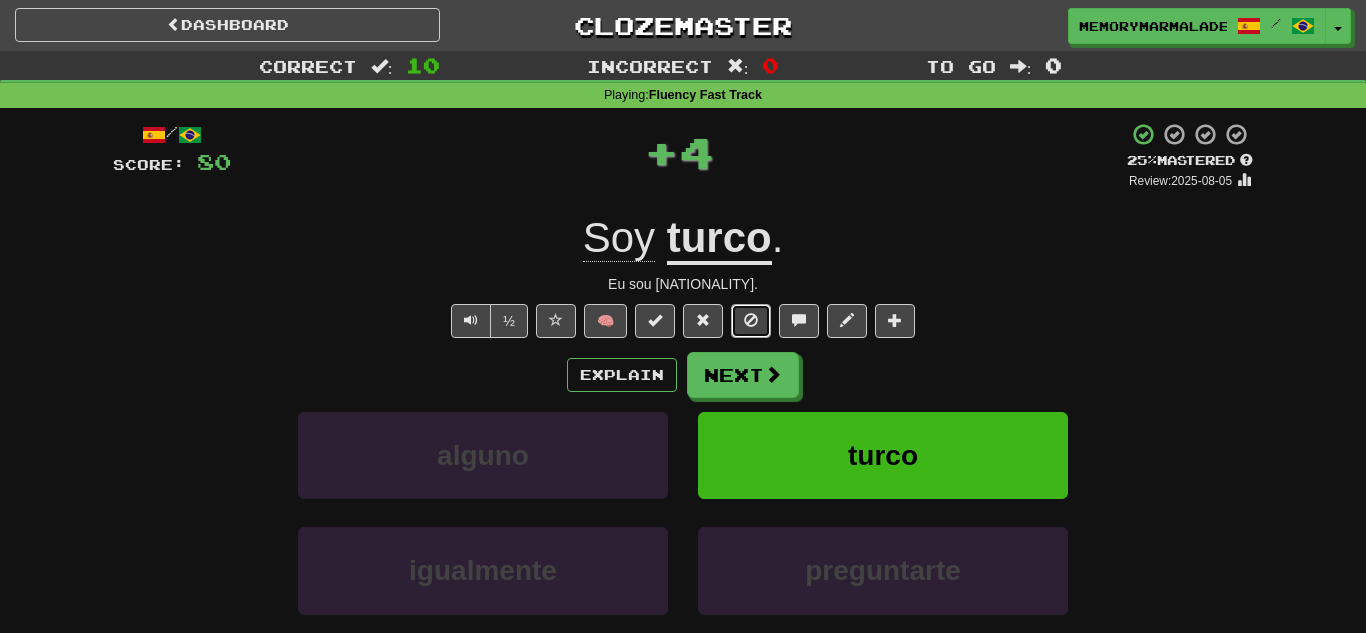 click at bounding box center [751, 321] 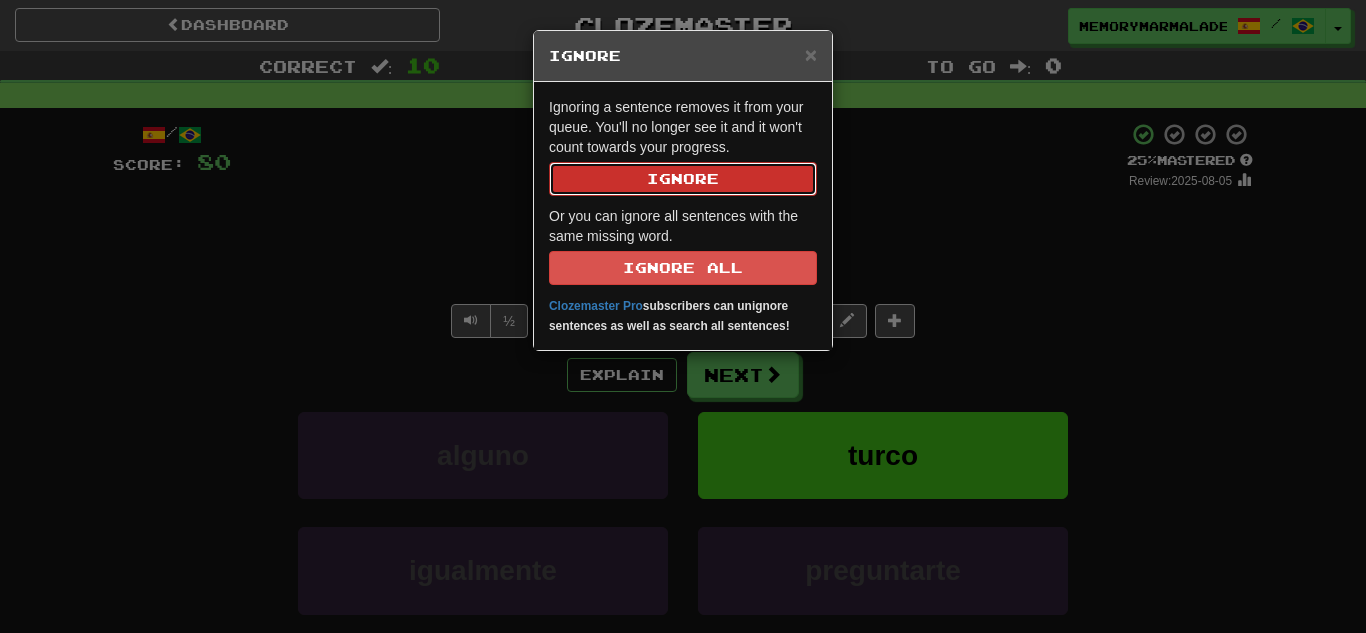 click on "Ignore" at bounding box center [683, 179] 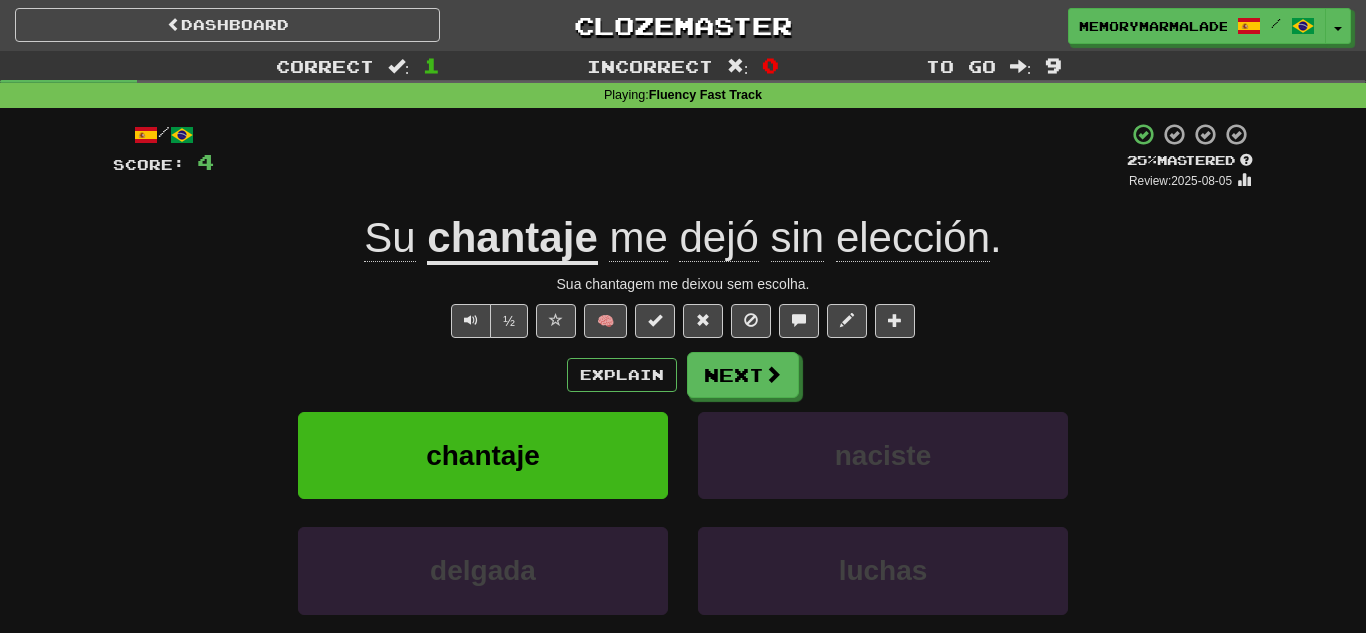 click on "Correct   :   1 Incorrect   :   0 To go   :   9 Playing :  Fluency Fast Track  /  Score:   4 + 4 25 %  Mastered Review:  2025-08-05 Su   chantaje   me   dejó   sin   elección . Sua chantagem me deixou sem escolha. ½ 🧠 Explain Next chantaje naciste delgada luchas Learn more: chantaje naciste delgada luchas  Help!  Report Sentence Source" at bounding box center (683, 414) 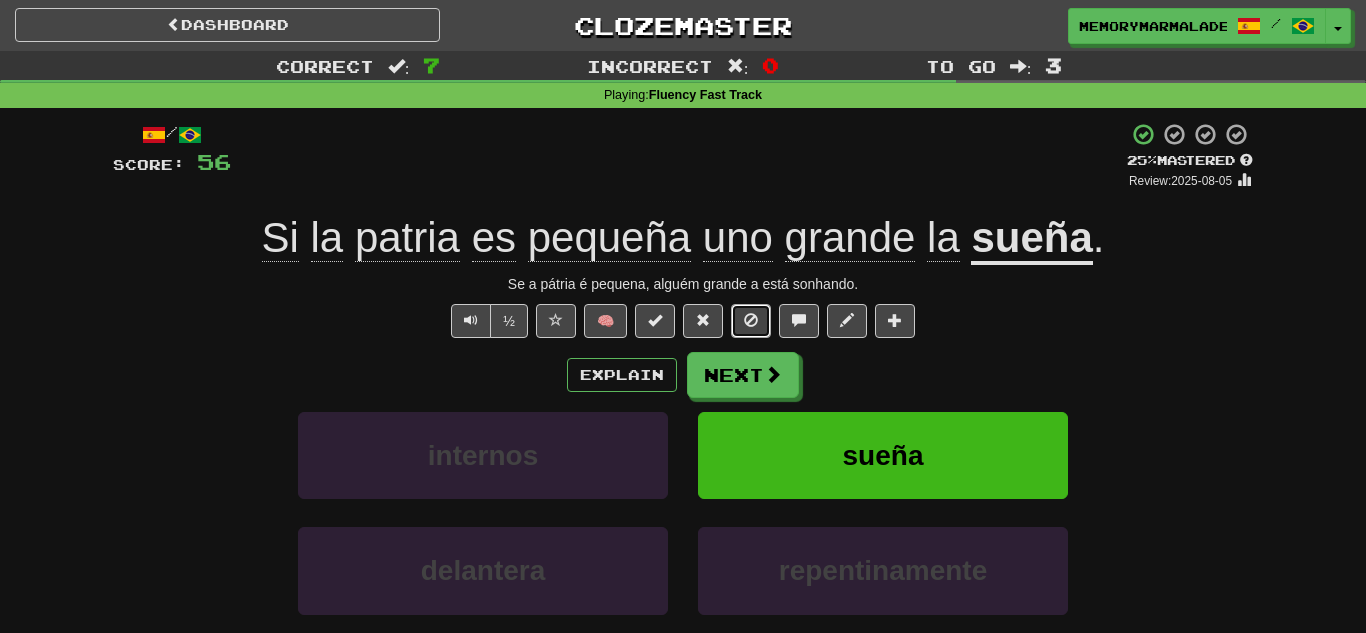 click at bounding box center [751, 320] 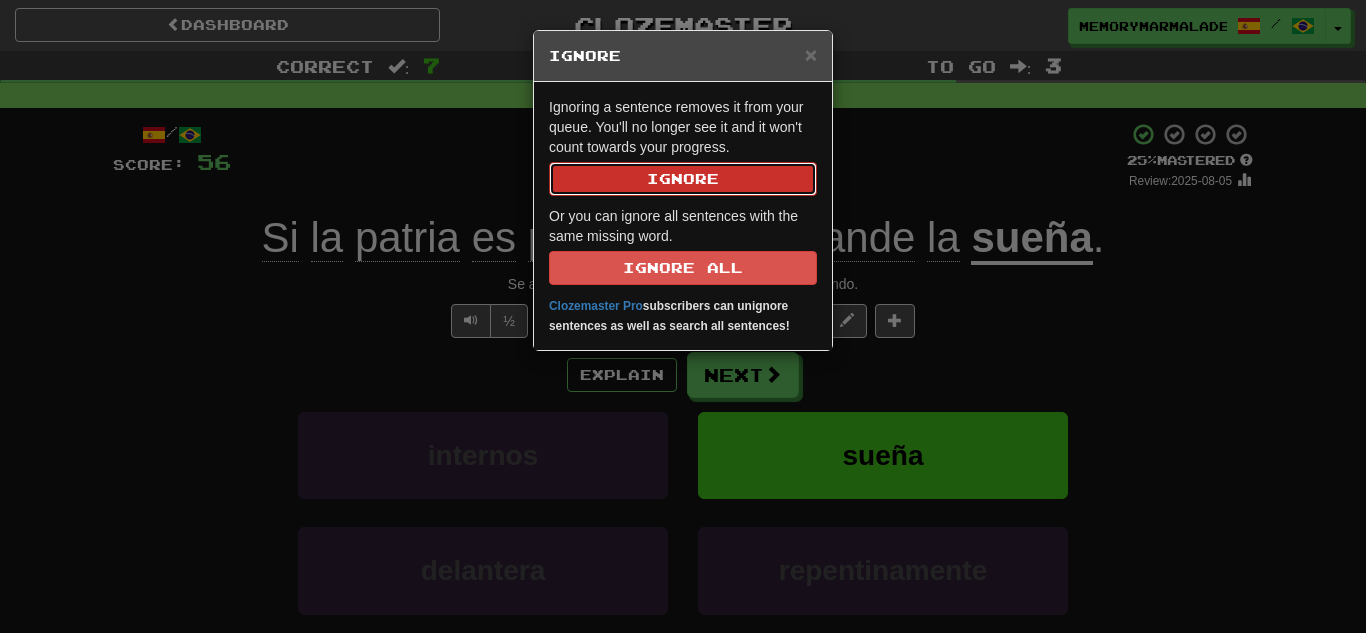 click on "Ignore" at bounding box center (683, 179) 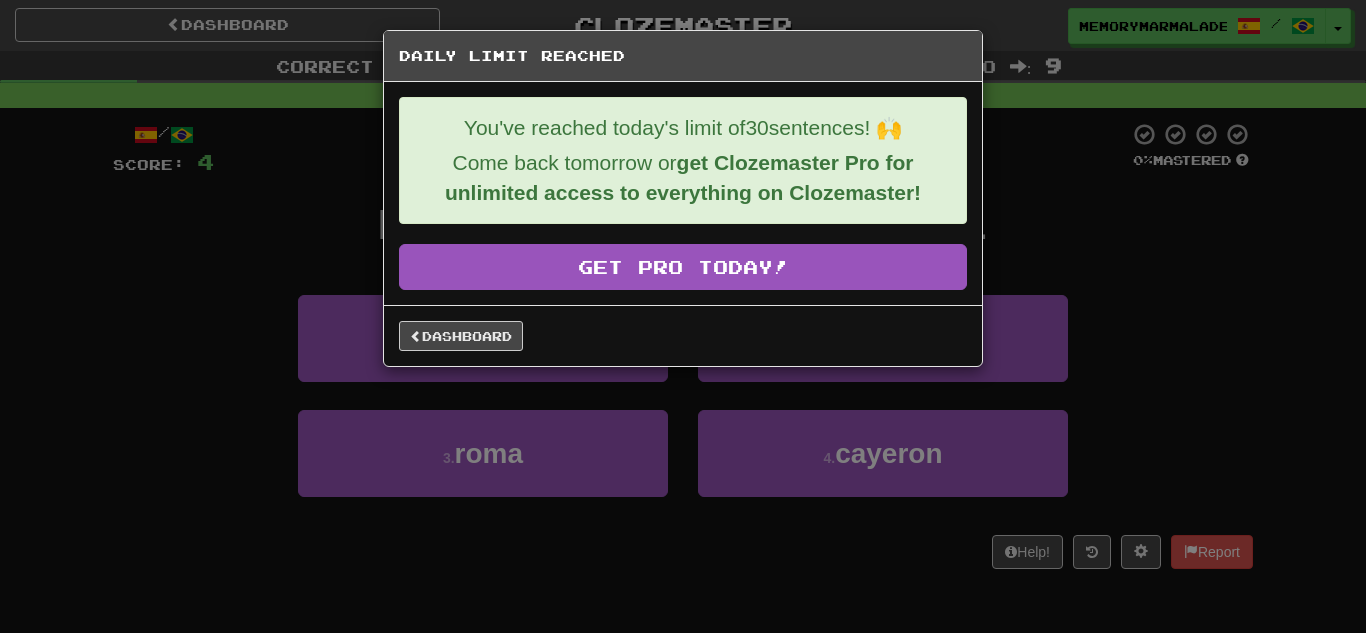click on "Dashboard" at bounding box center [683, 335] 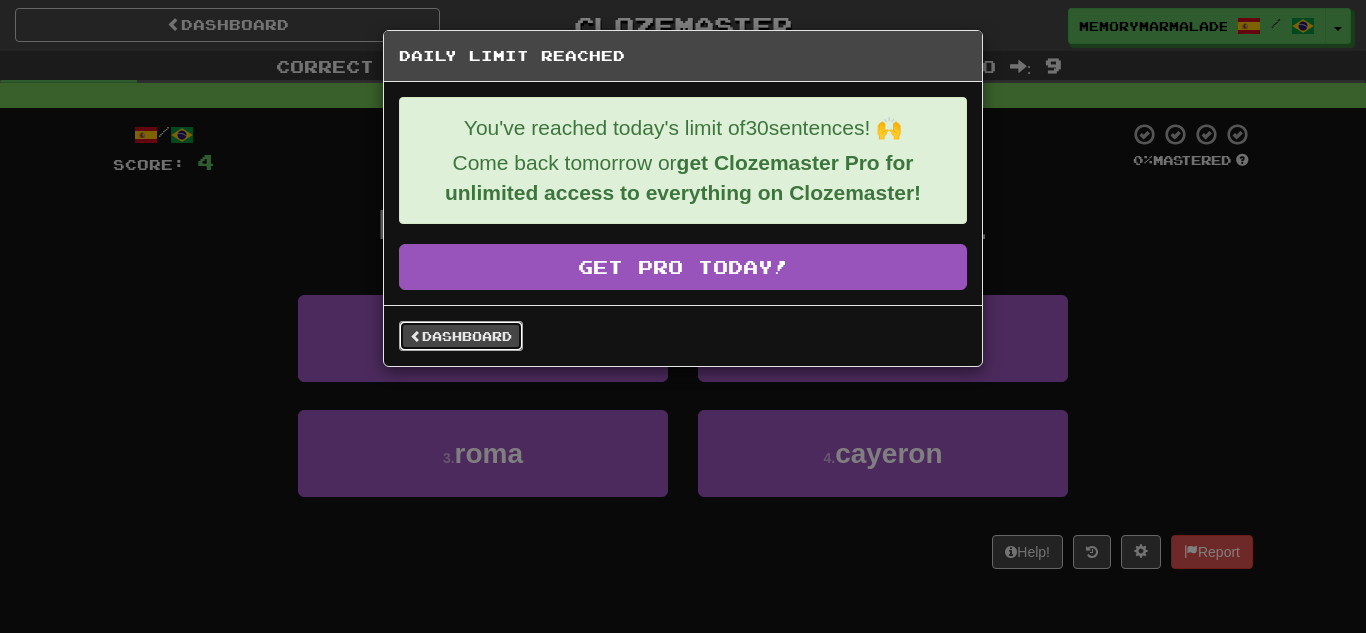 click on "Dashboard" at bounding box center [461, 336] 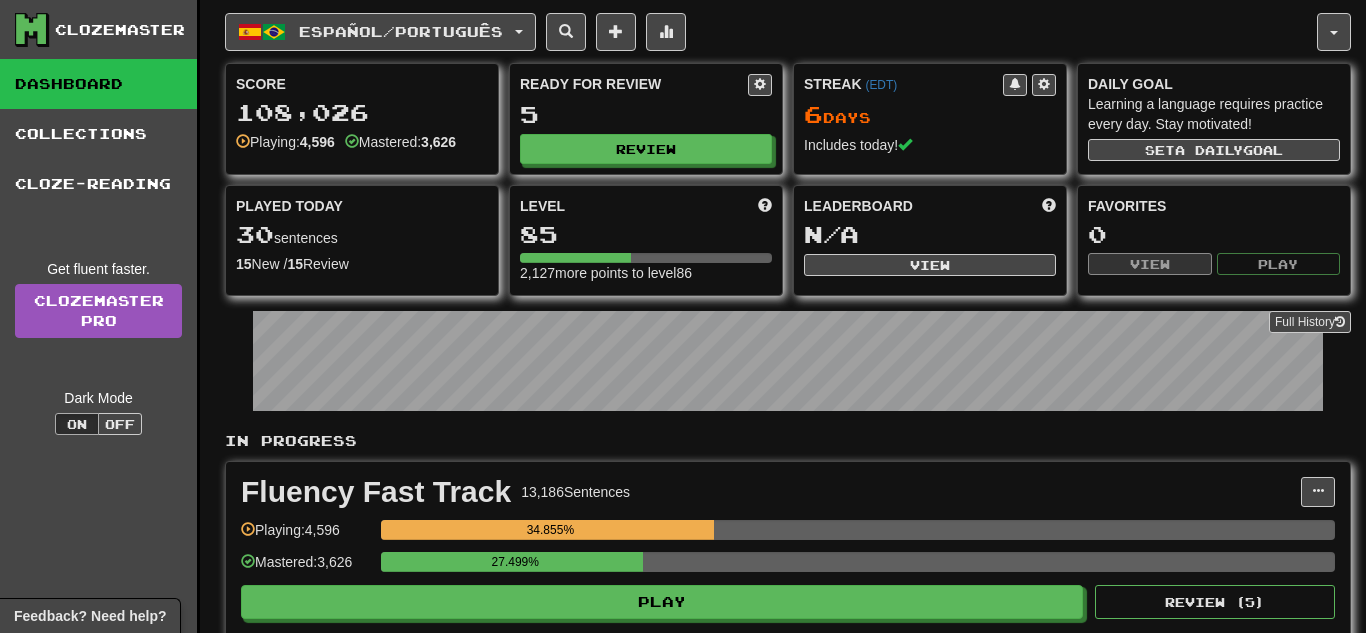scroll, scrollTop: 0, scrollLeft: 0, axis: both 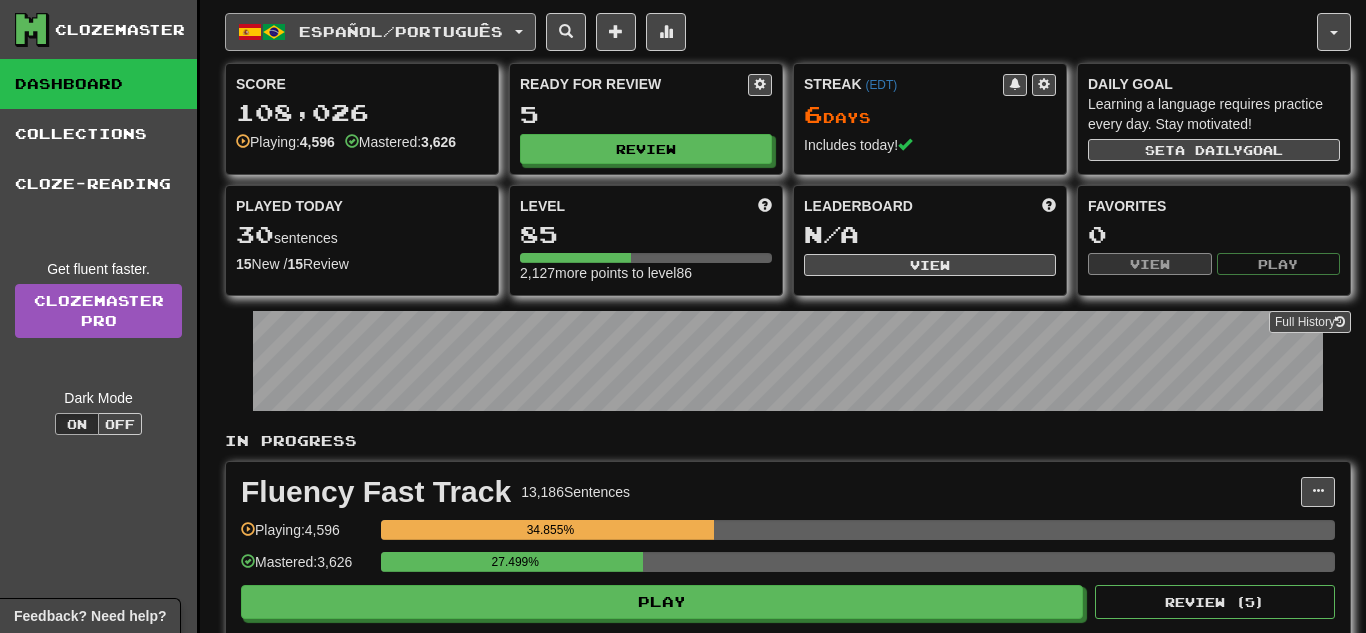 click on "Español  /  Português" at bounding box center [380, 32] 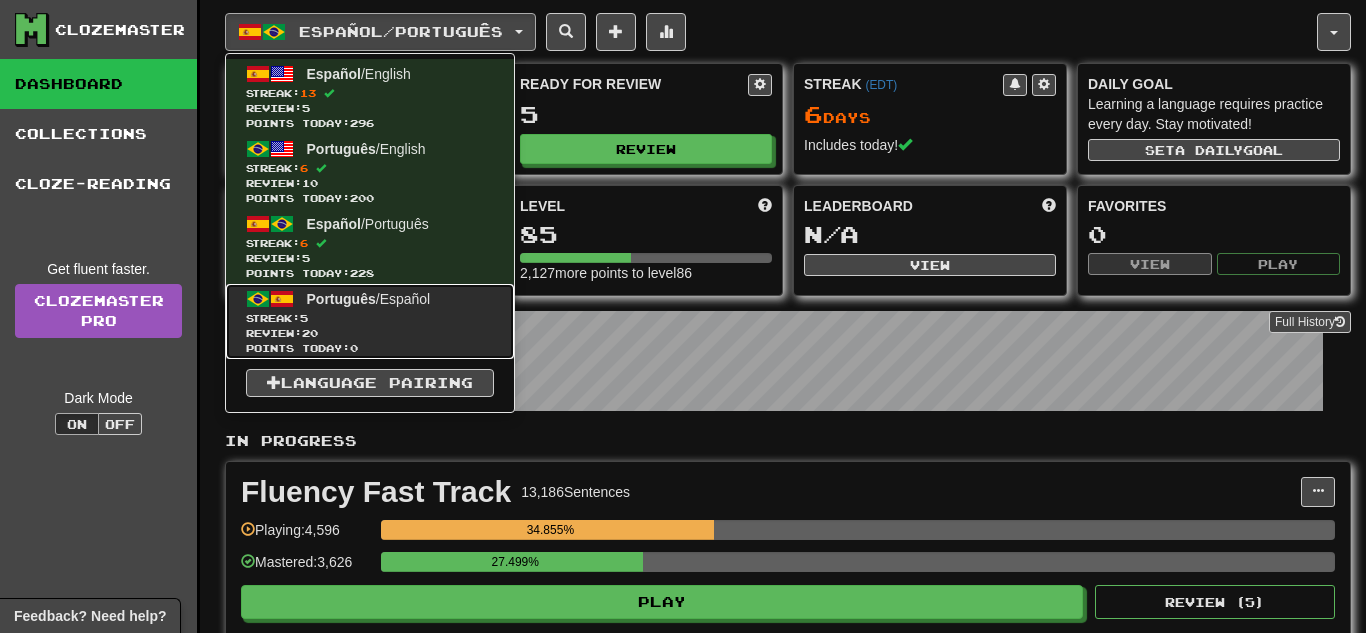 click on "Review:  20" at bounding box center [370, 333] 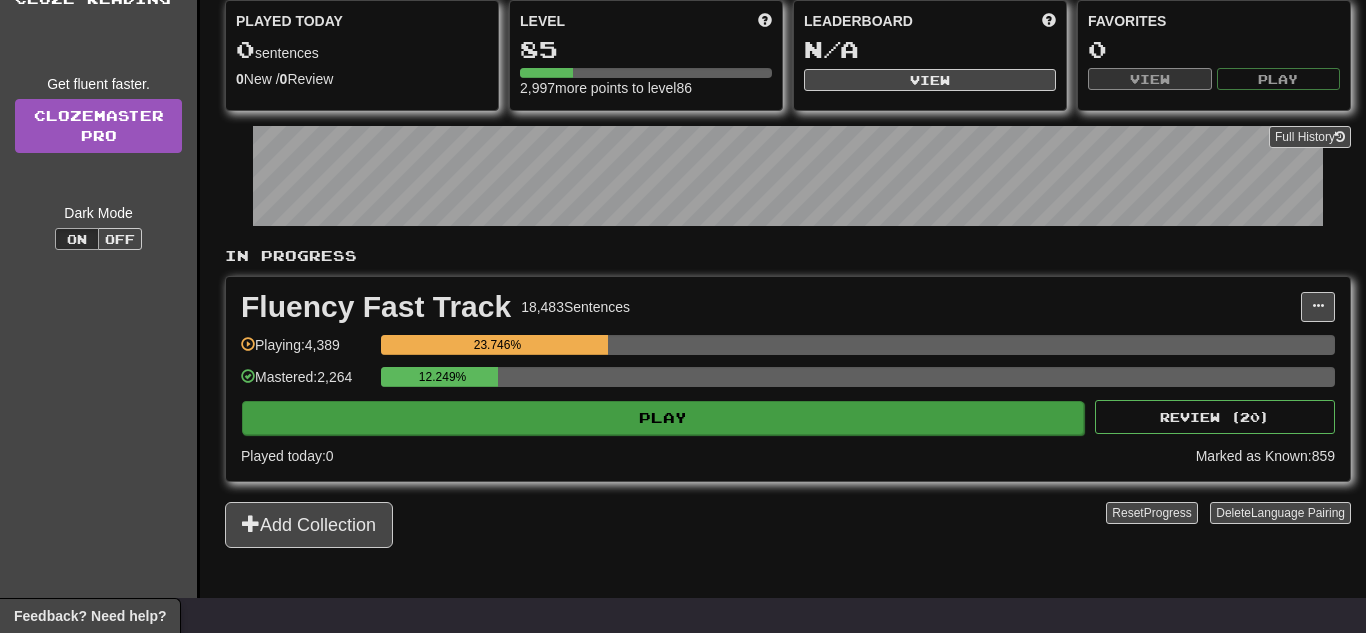 scroll, scrollTop: 240, scrollLeft: 0, axis: vertical 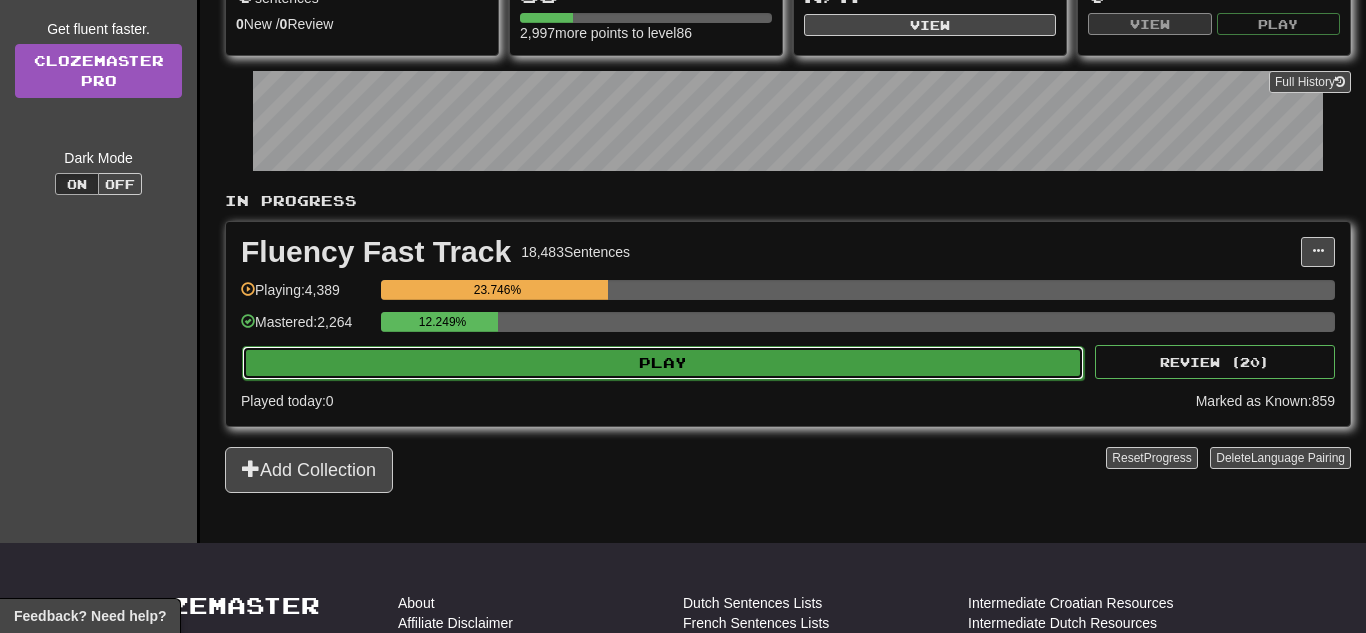 click on "Play" at bounding box center (663, 363) 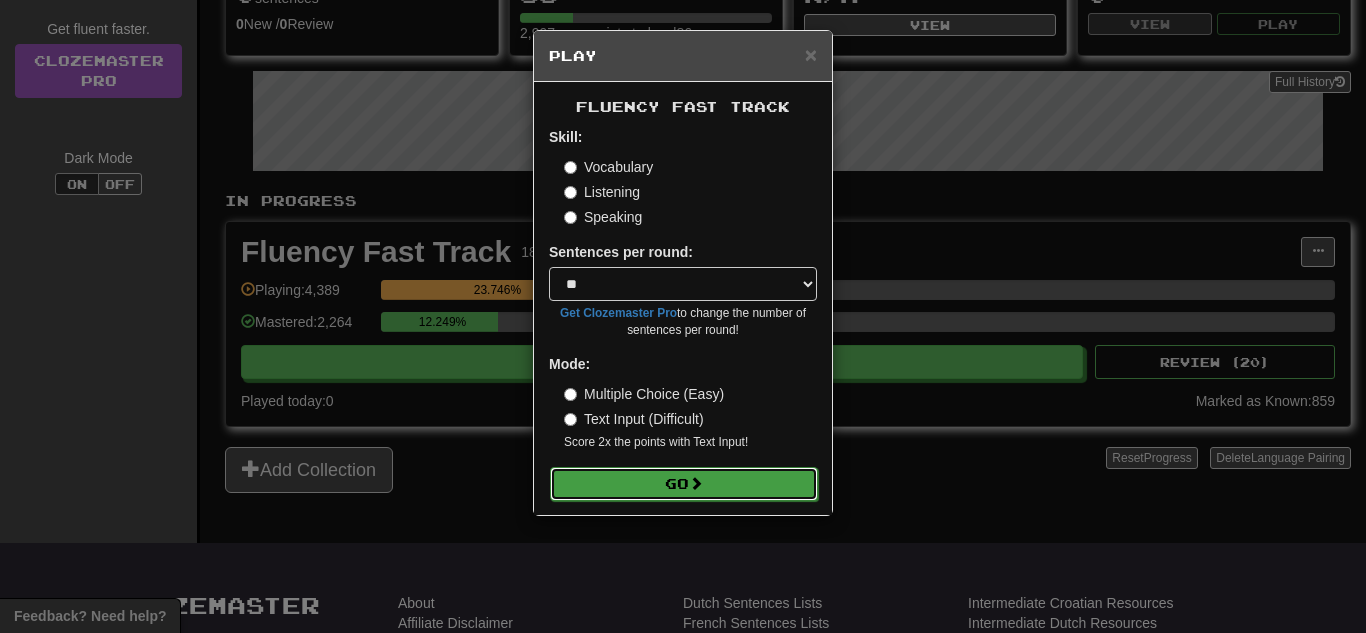click on "Go" at bounding box center [684, 484] 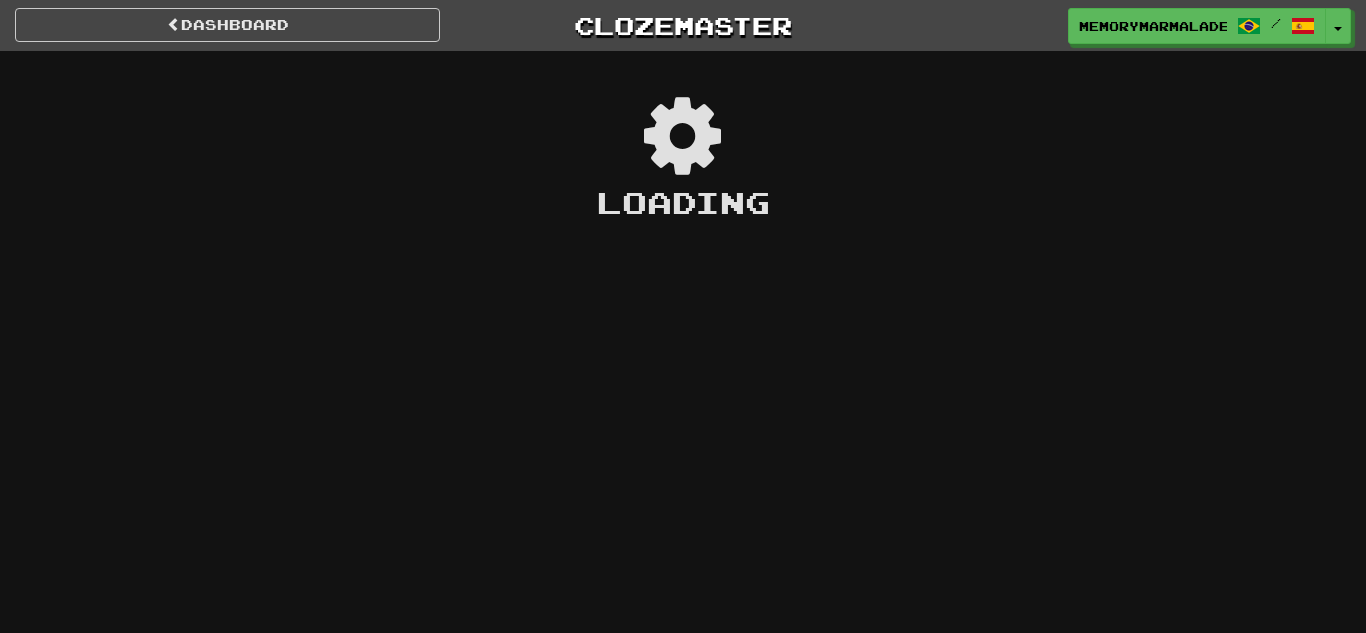 scroll, scrollTop: 0, scrollLeft: 0, axis: both 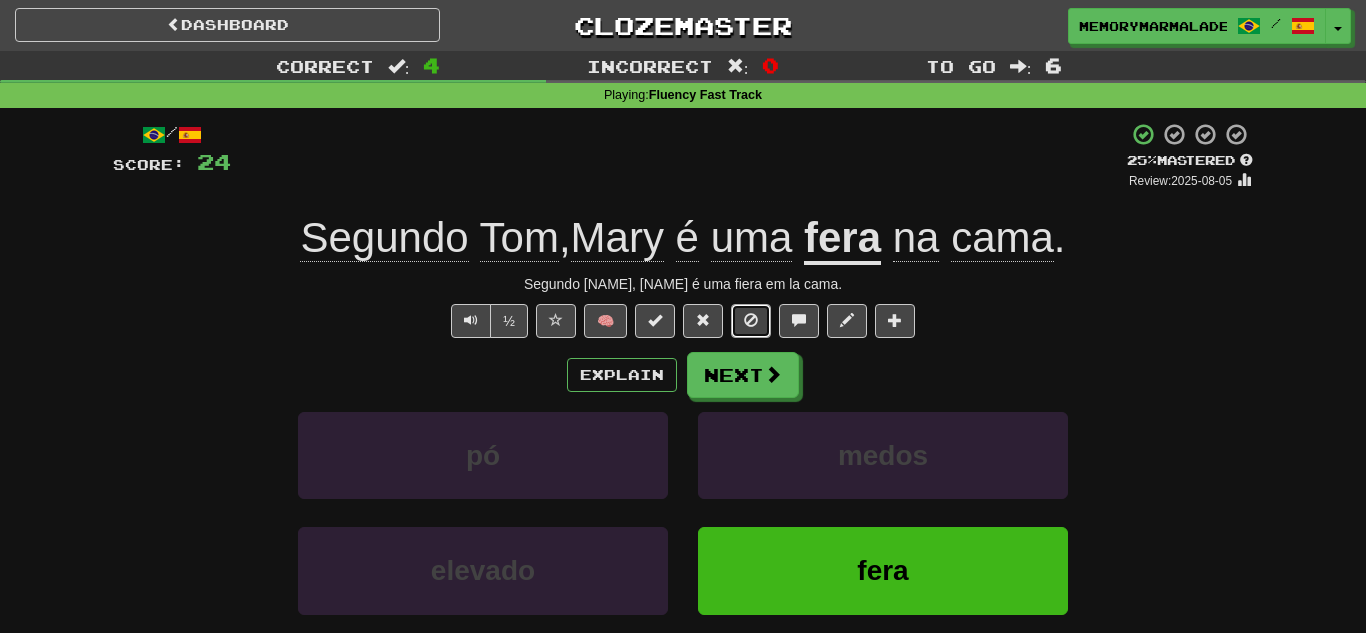 click at bounding box center (751, 321) 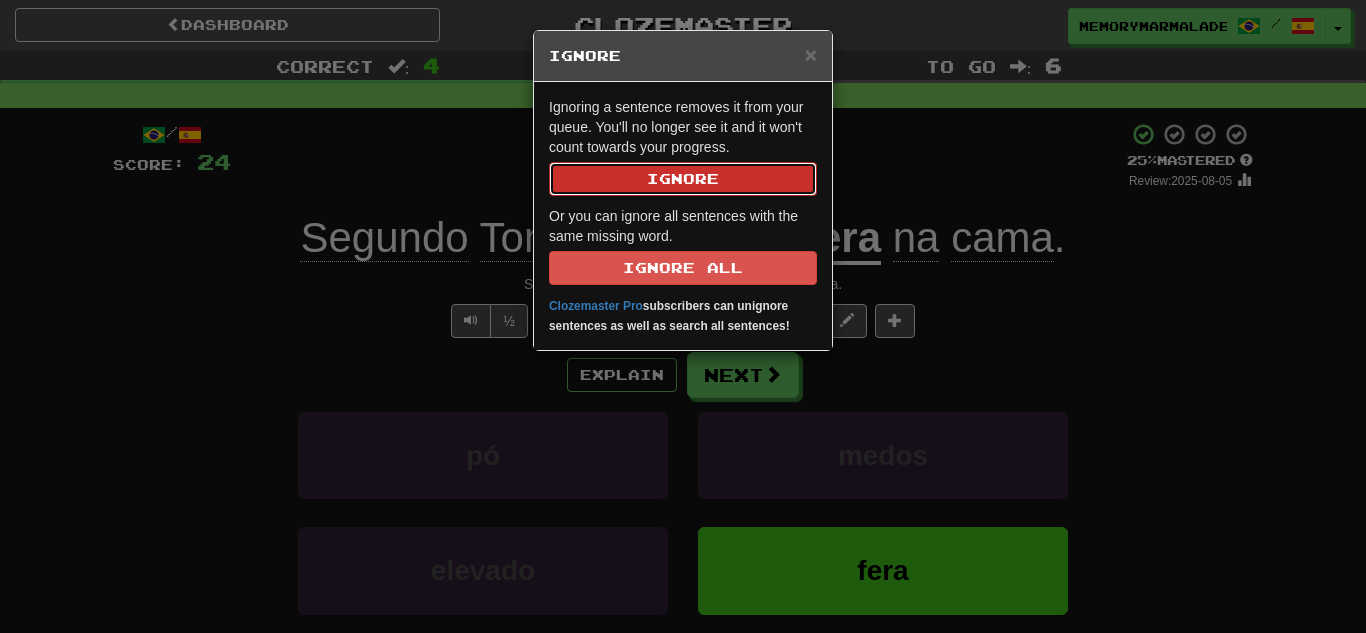 click on "Ignore" at bounding box center (683, 179) 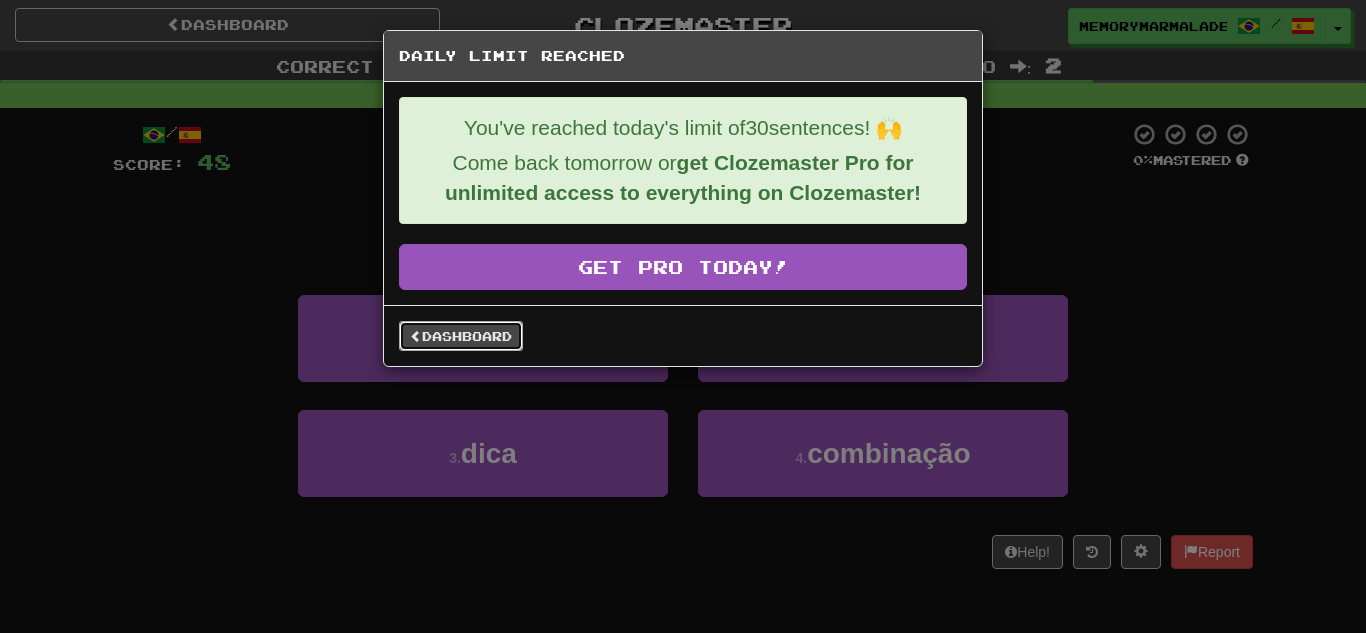 click on "Dashboard" at bounding box center (461, 336) 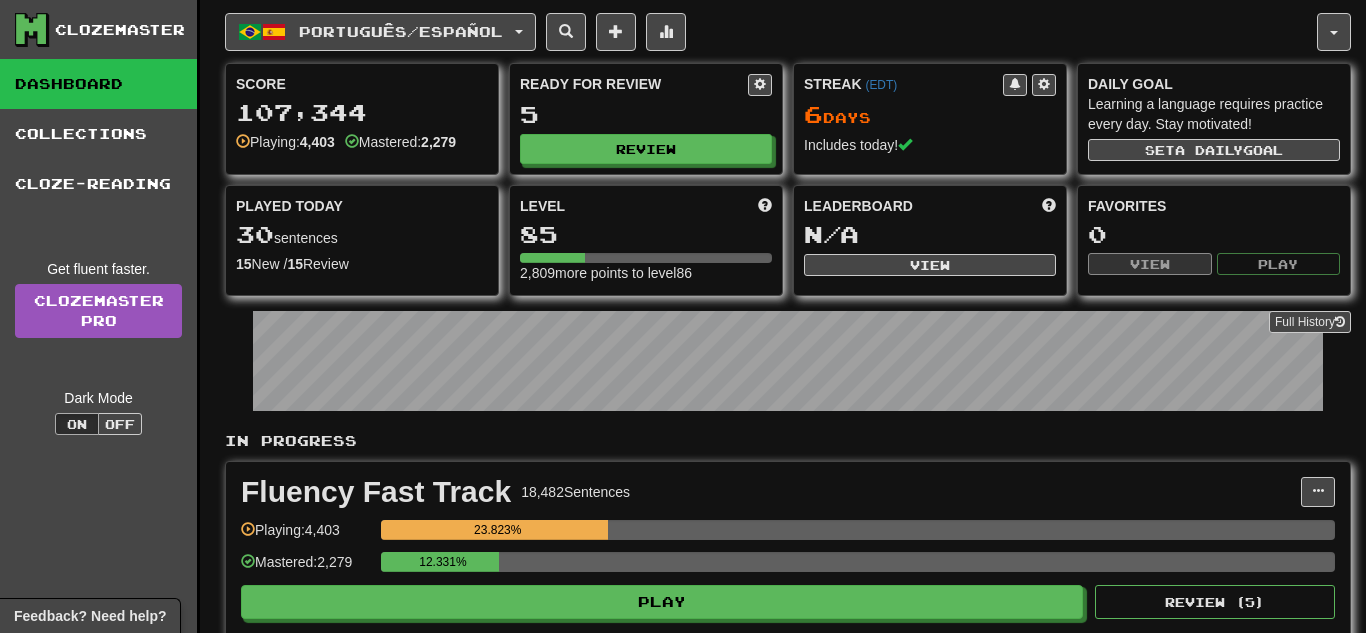 scroll, scrollTop: 0, scrollLeft: 0, axis: both 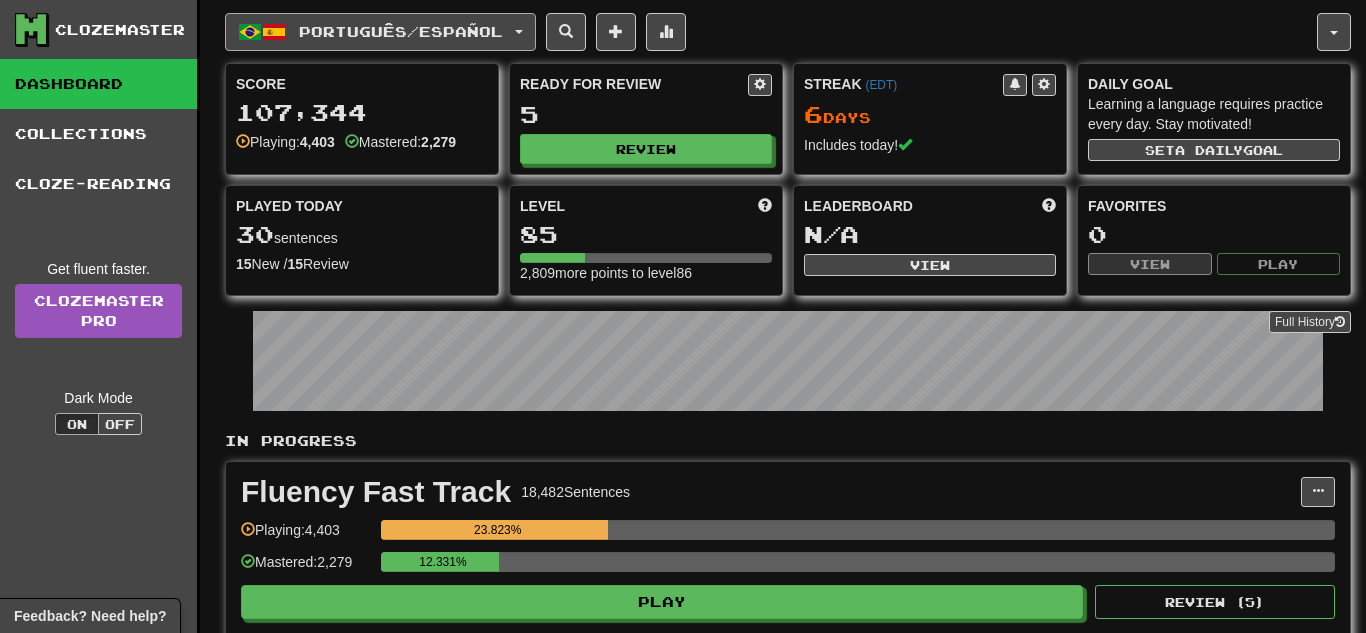 click on "Português  /  Español" at bounding box center [380, 32] 